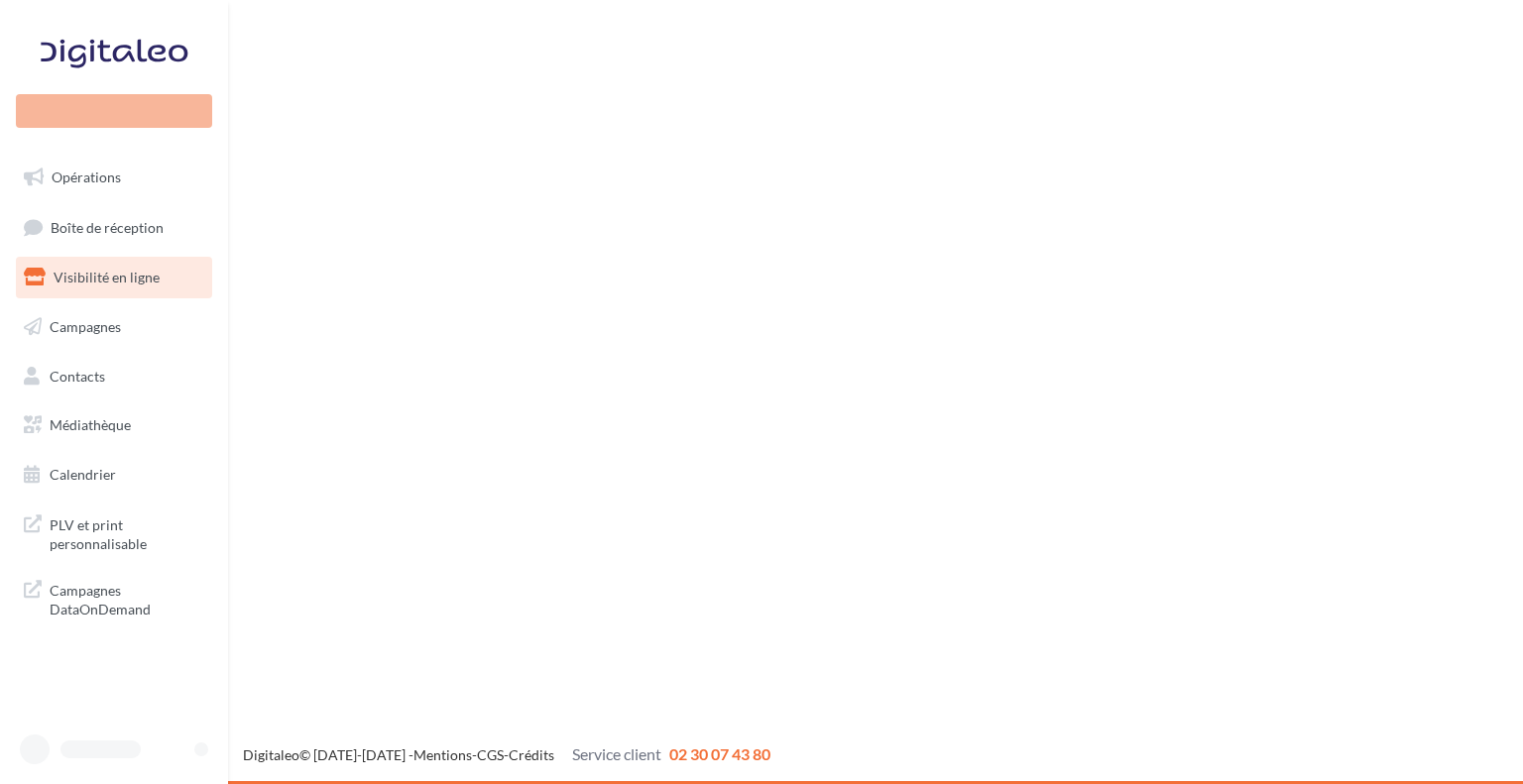 scroll, scrollTop: 0, scrollLeft: 0, axis: both 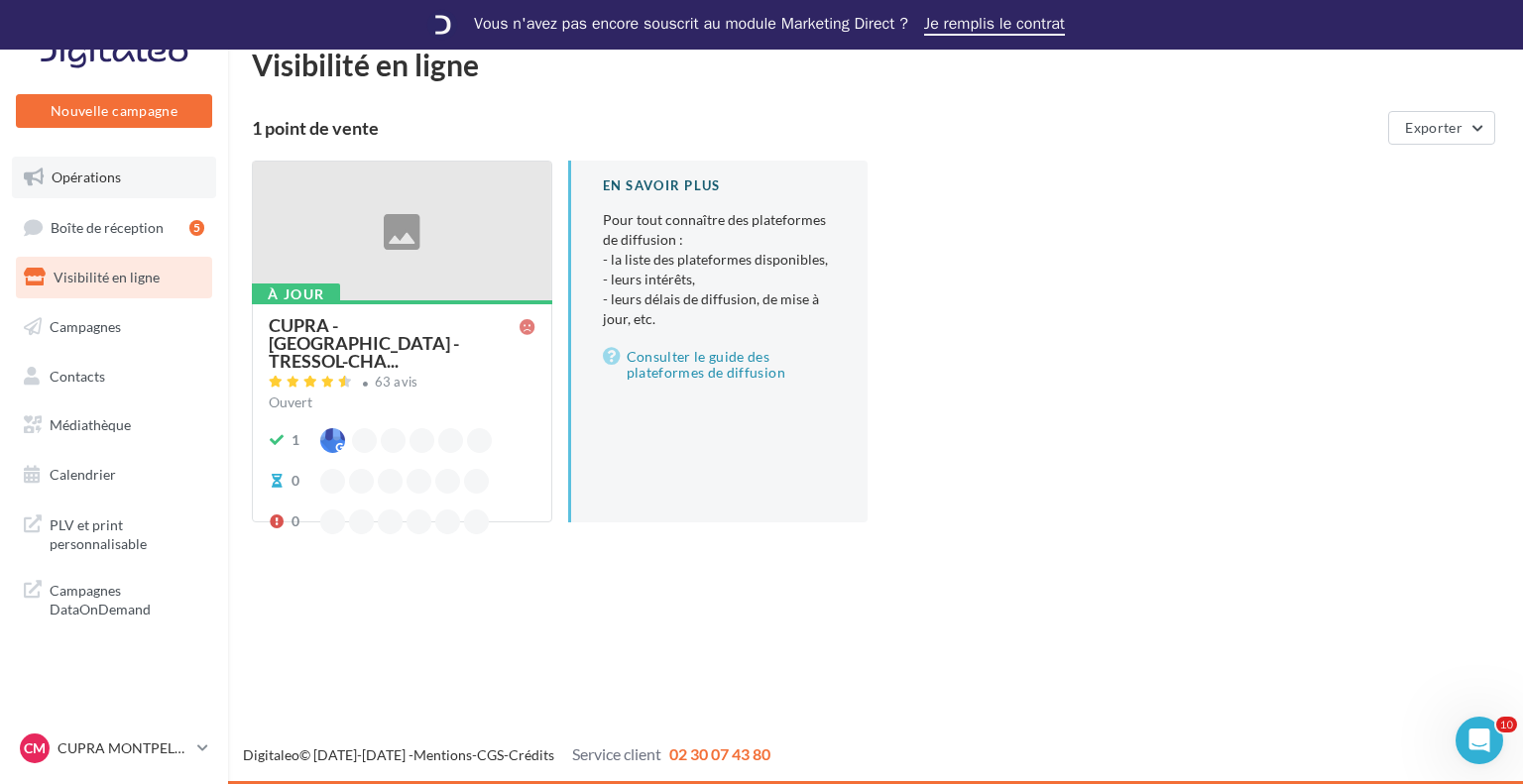 click on "Opérations" at bounding box center (114, 177) 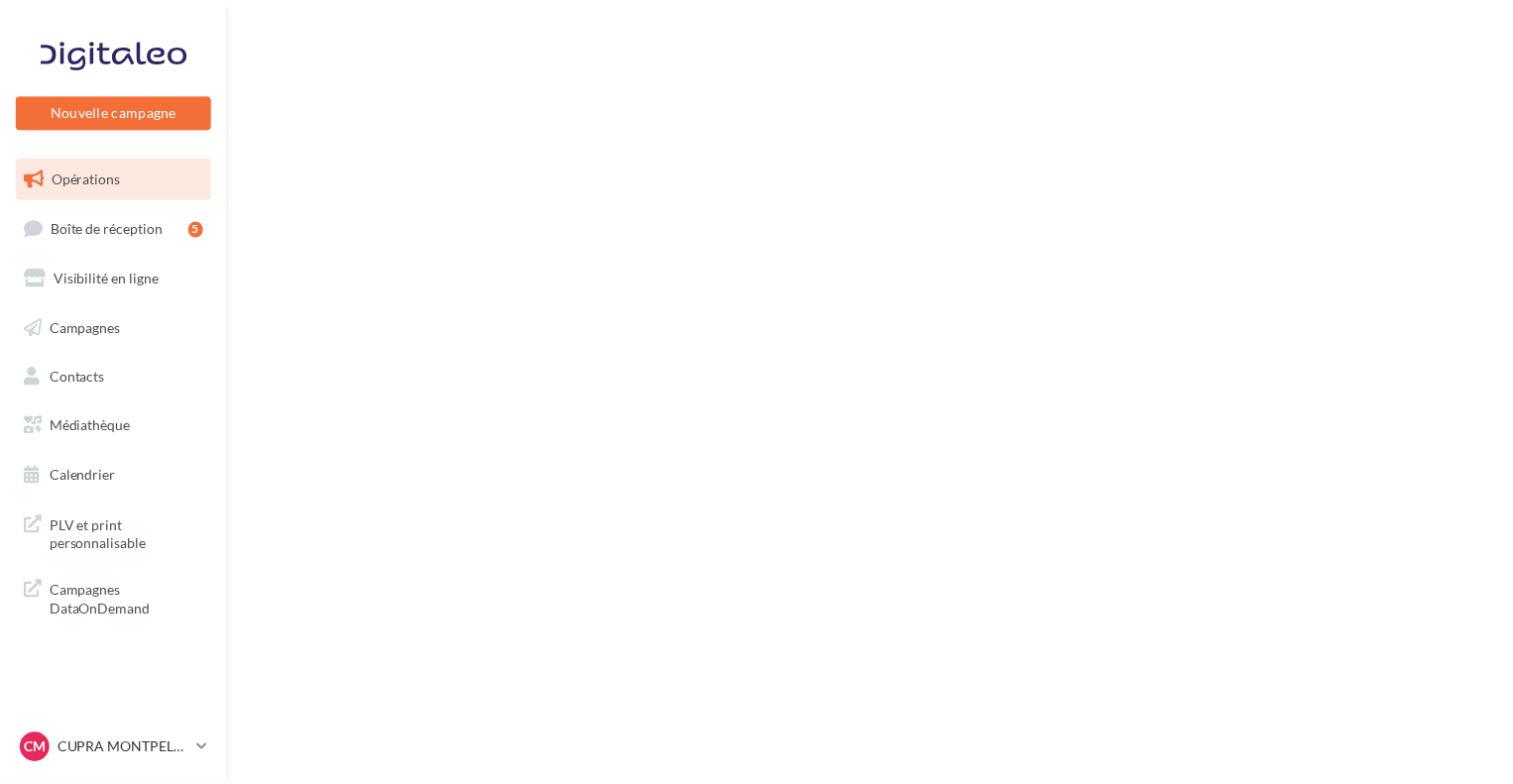 scroll, scrollTop: 0, scrollLeft: 0, axis: both 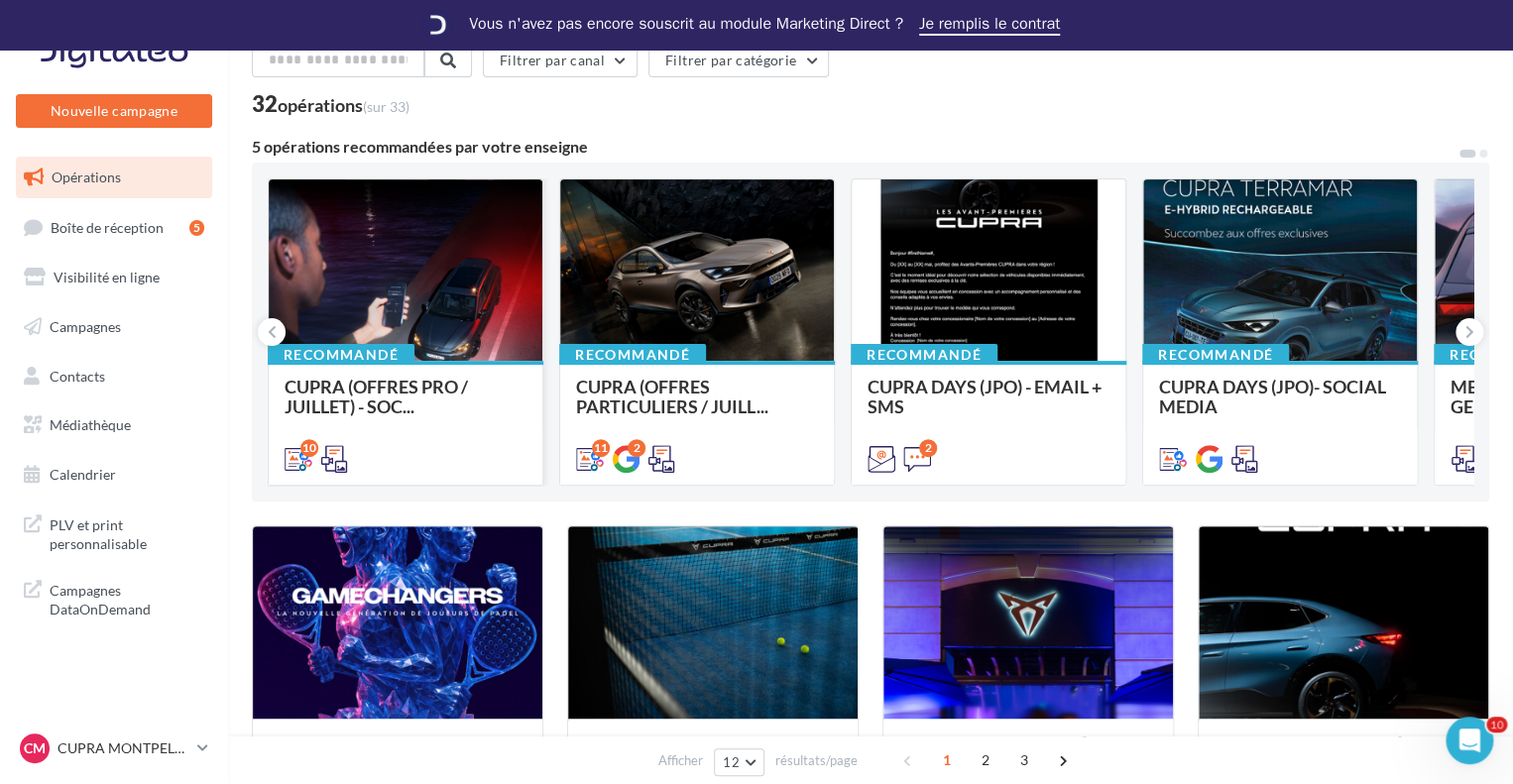 click at bounding box center (406, 272) 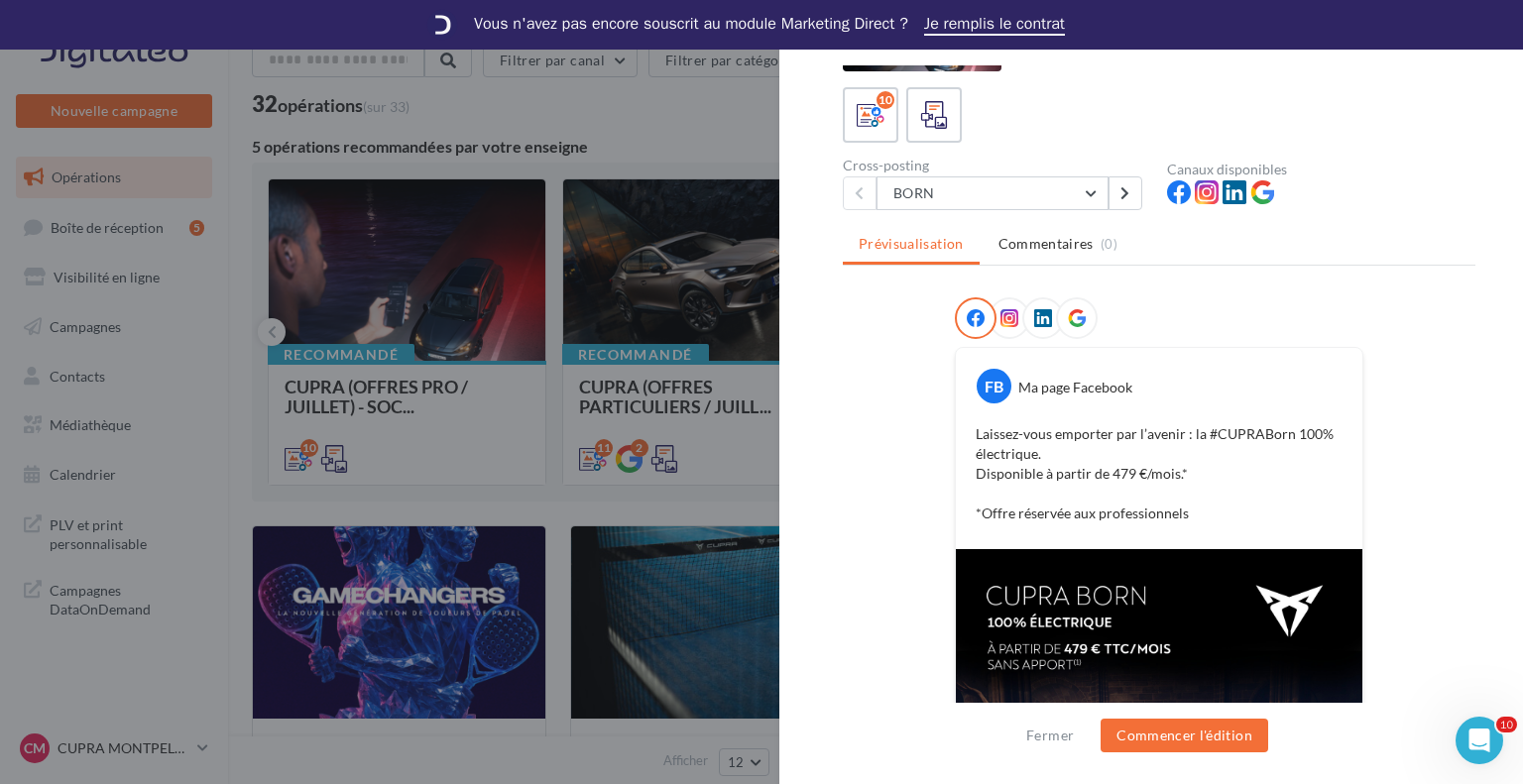 scroll, scrollTop: 0, scrollLeft: 0, axis: both 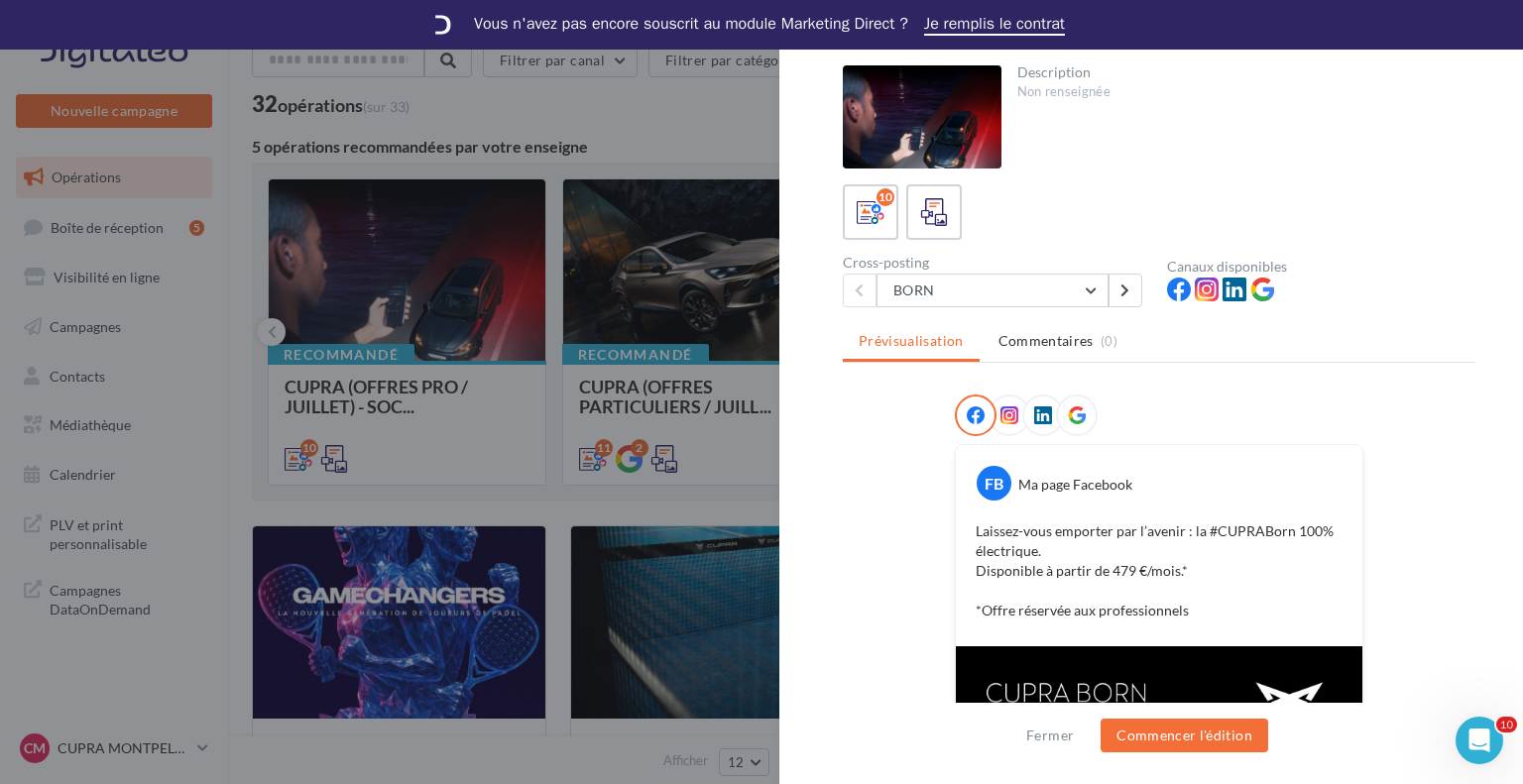 click at bounding box center (922, 117) 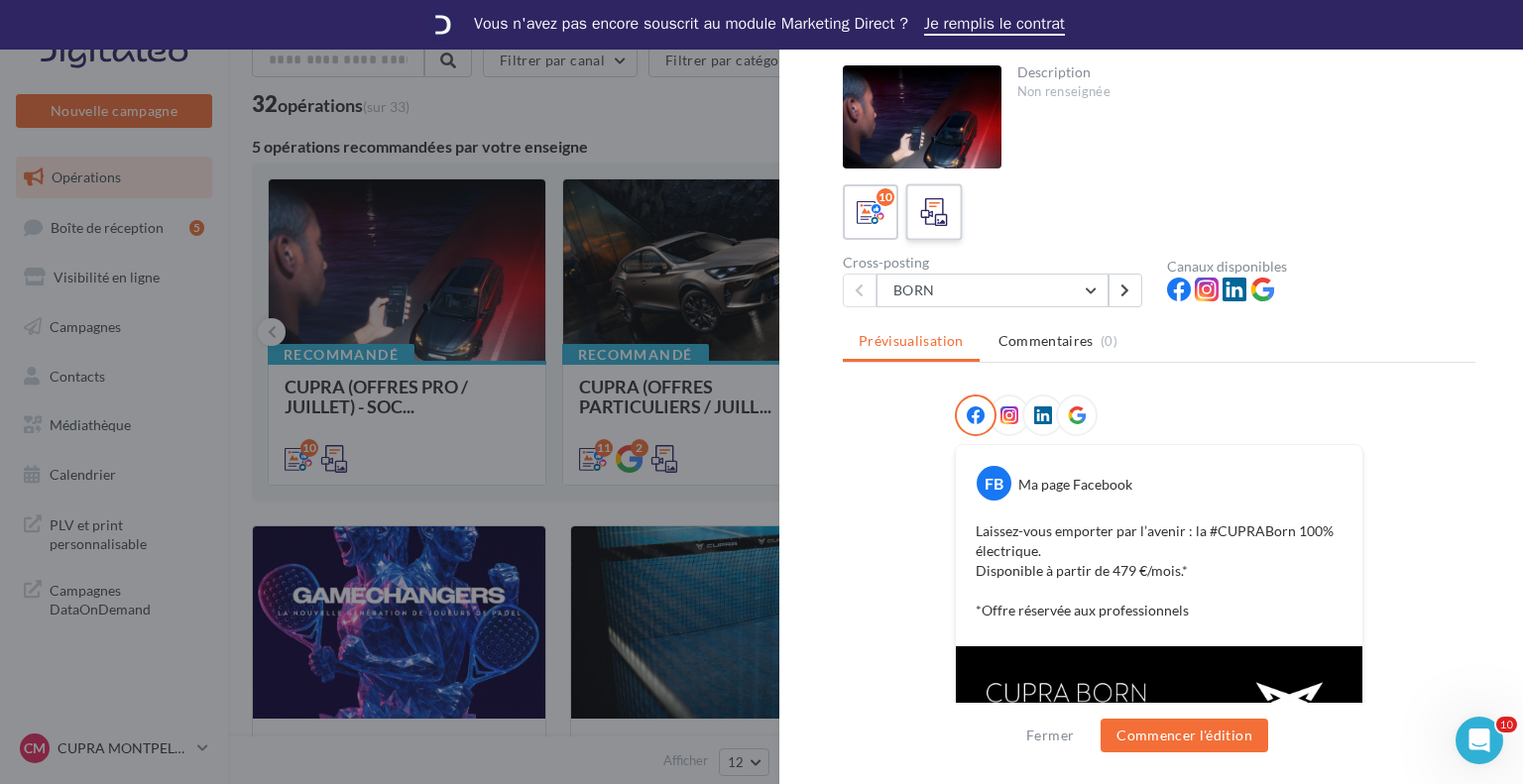 click at bounding box center (934, 212) 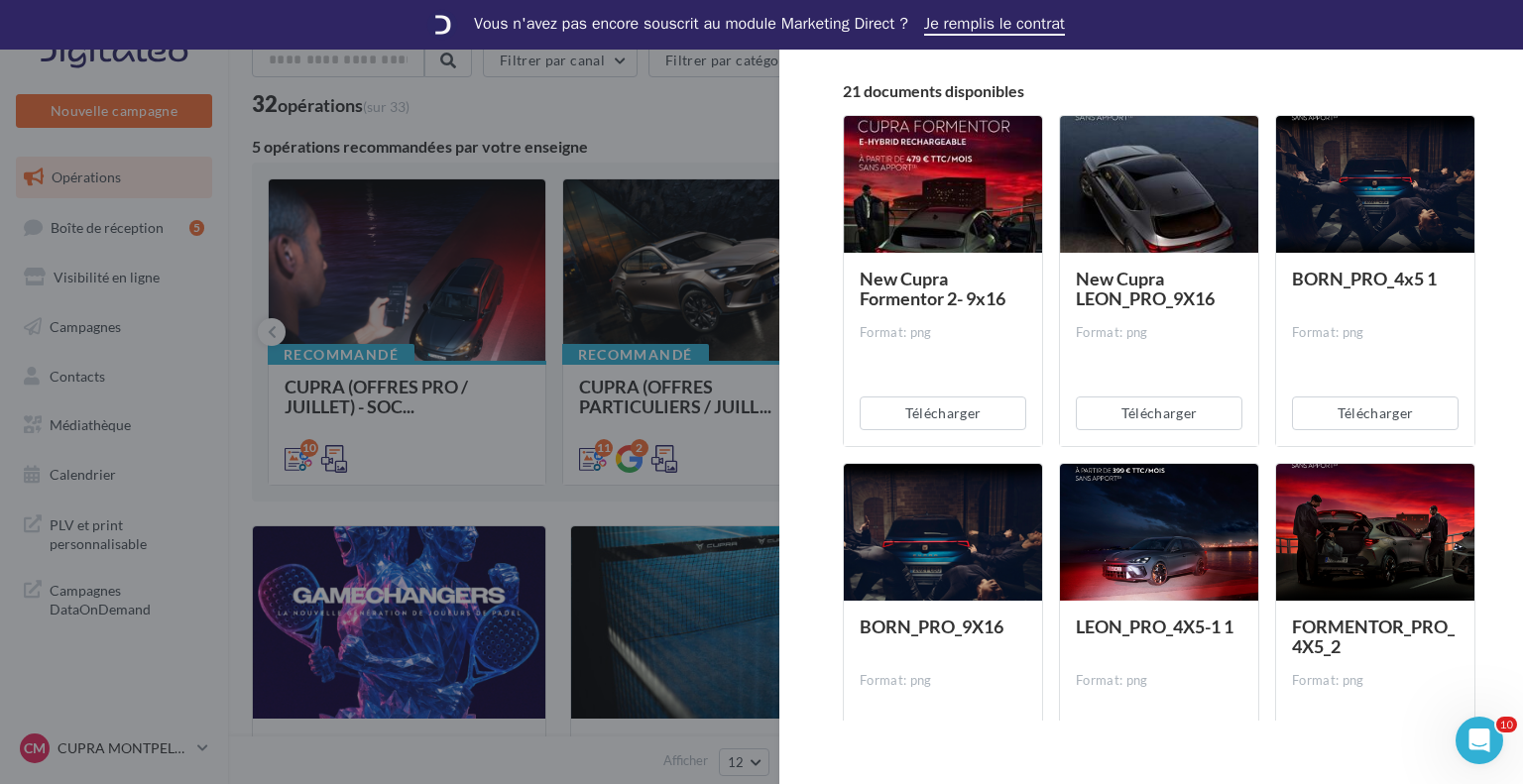 scroll, scrollTop: 297, scrollLeft: 0, axis: vertical 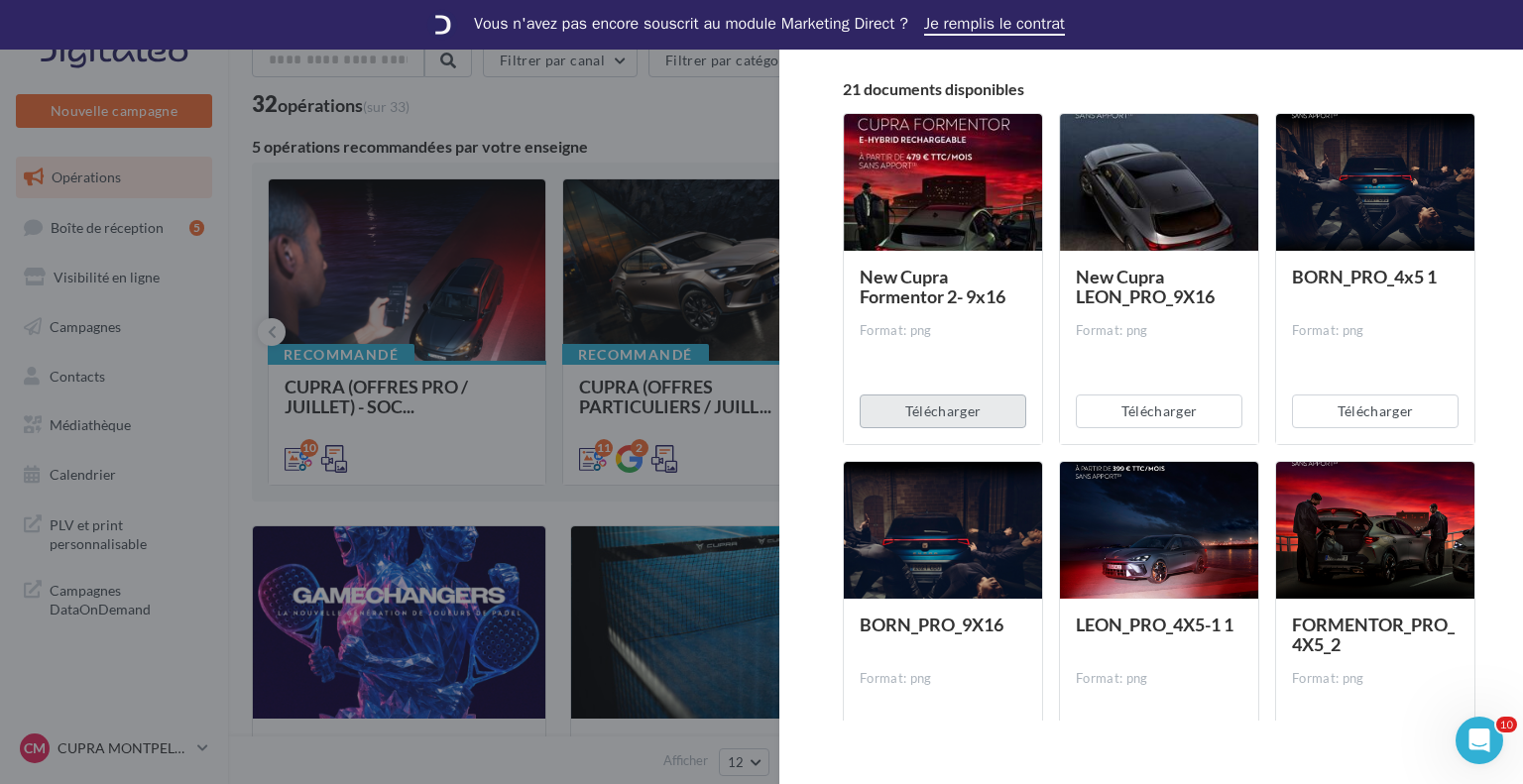 click on "Télécharger" at bounding box center [943, 411] 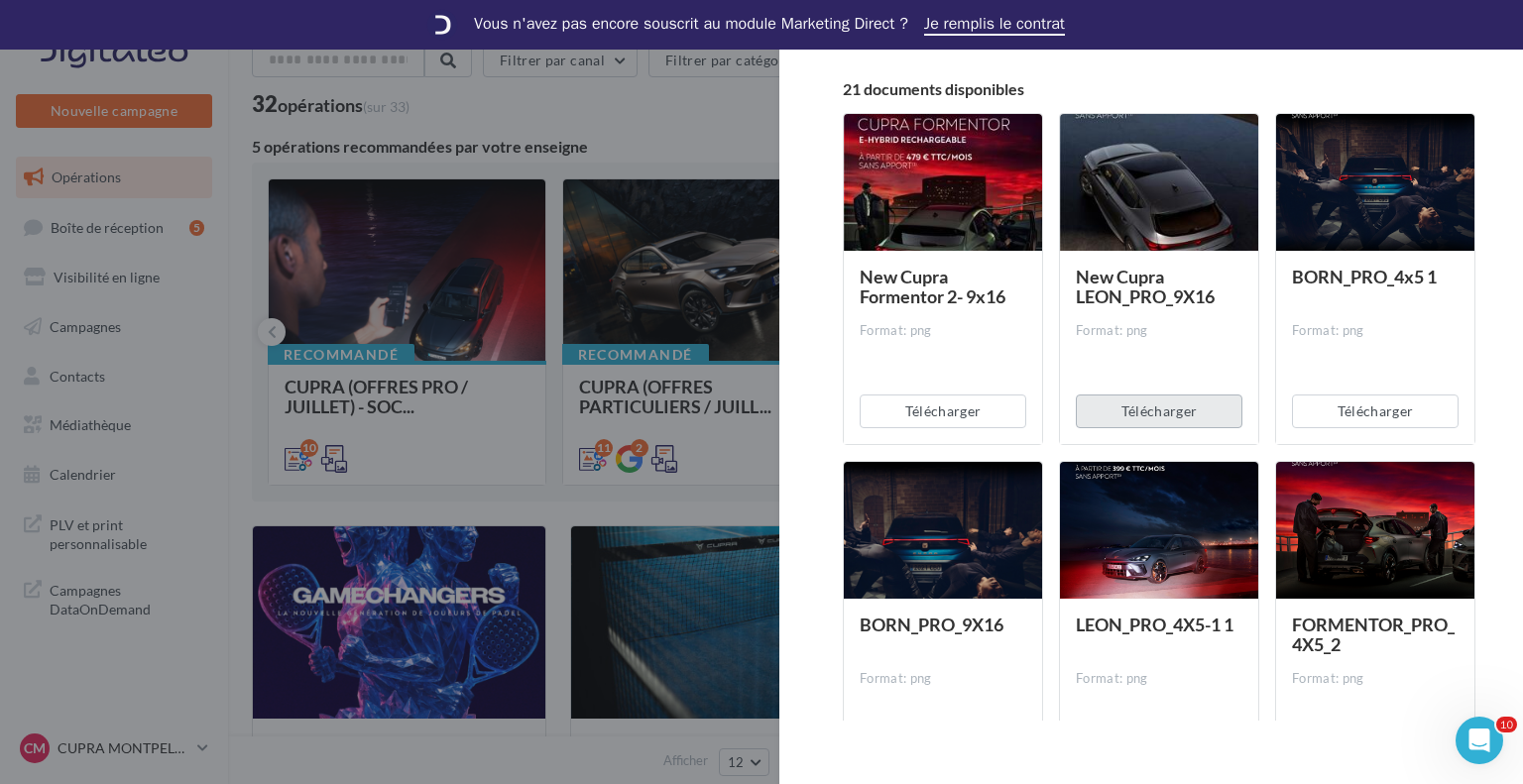 click on "Télécharger" at bounding box center [1159, 411] 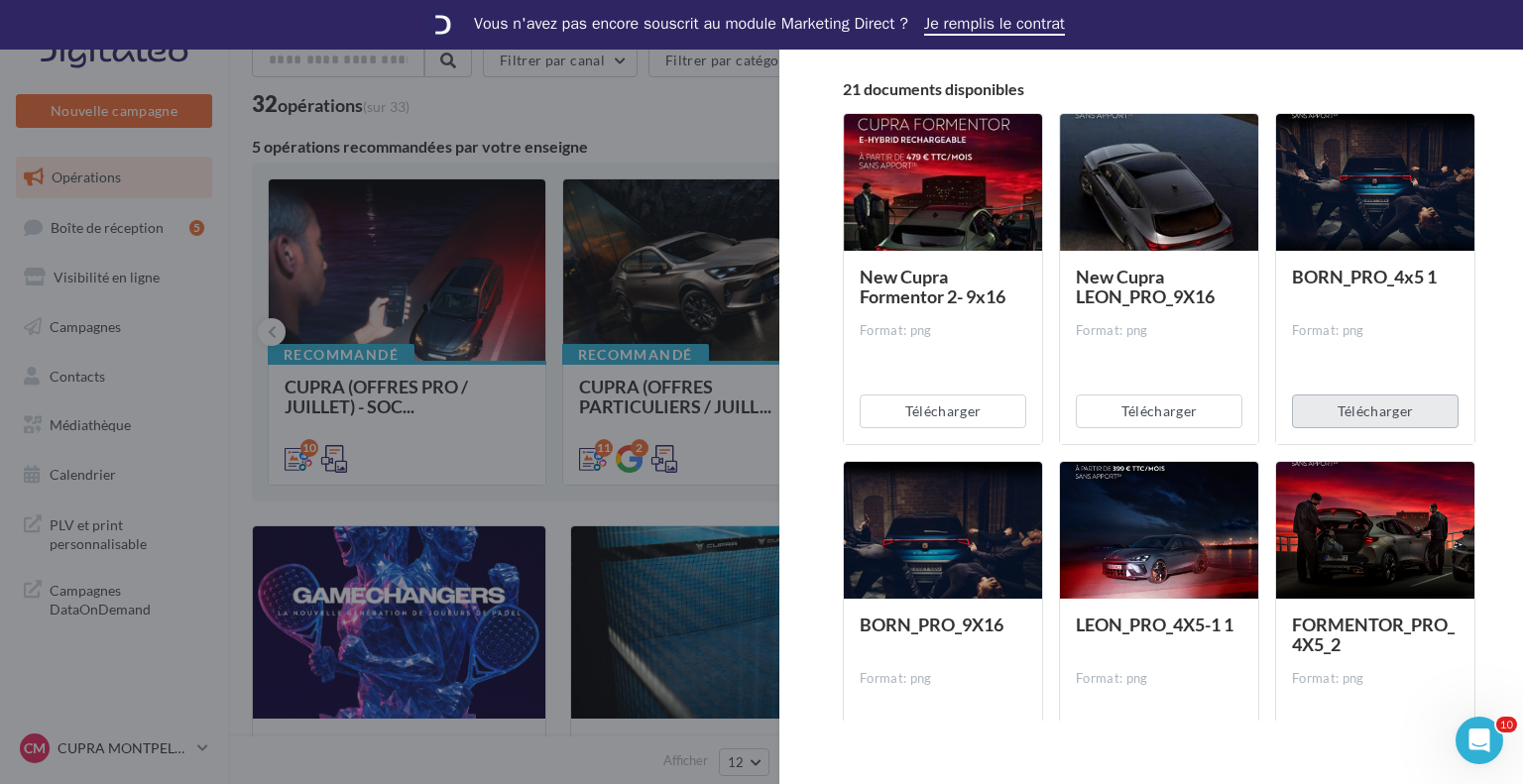 drag, startPoint x: 1354, startPoint y: 412, endPoint x: 1345, endPoint y: 415, distance: 9.486833 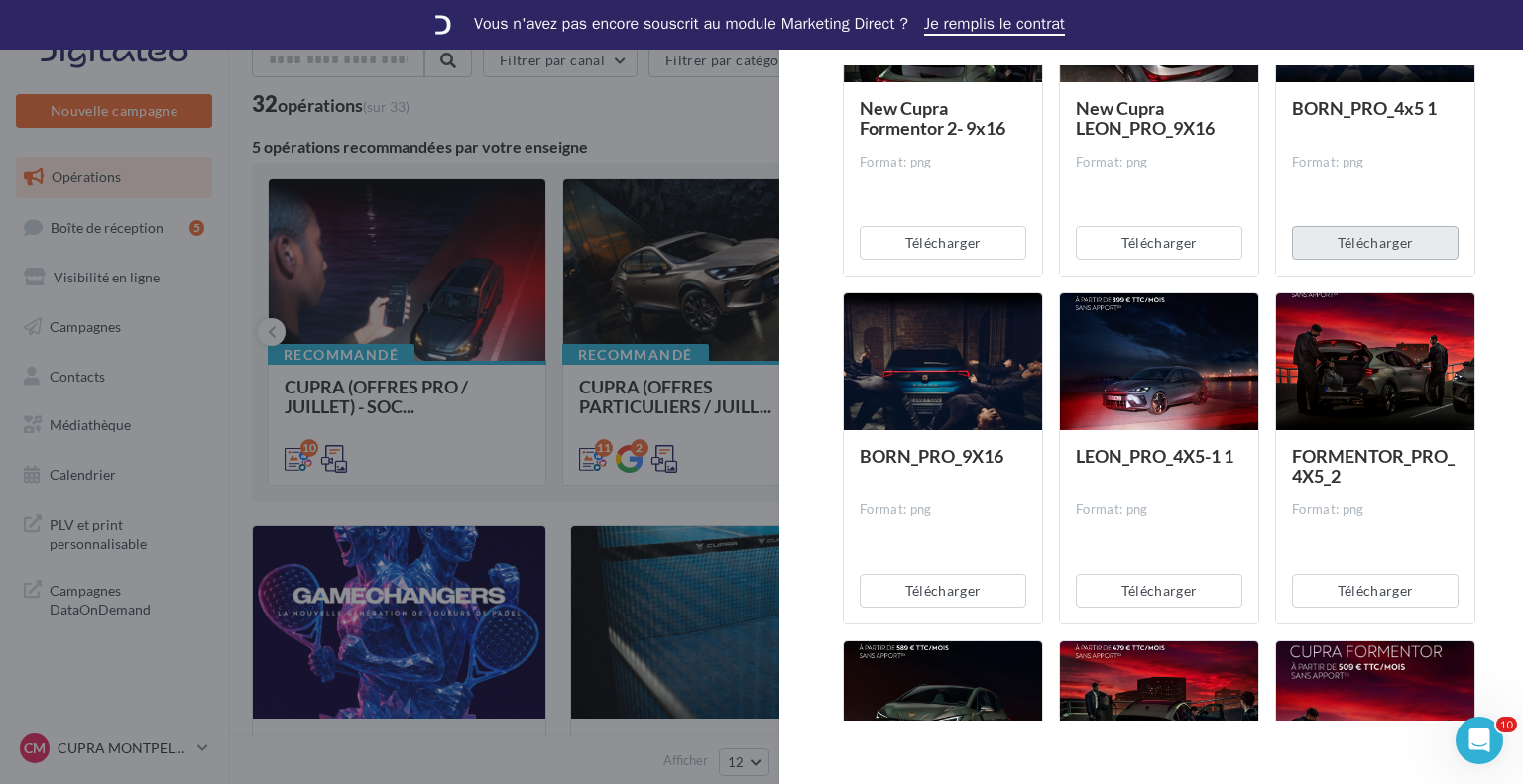 scroll, scrollTop: 496, scrollLeft: 0, axis: vertical 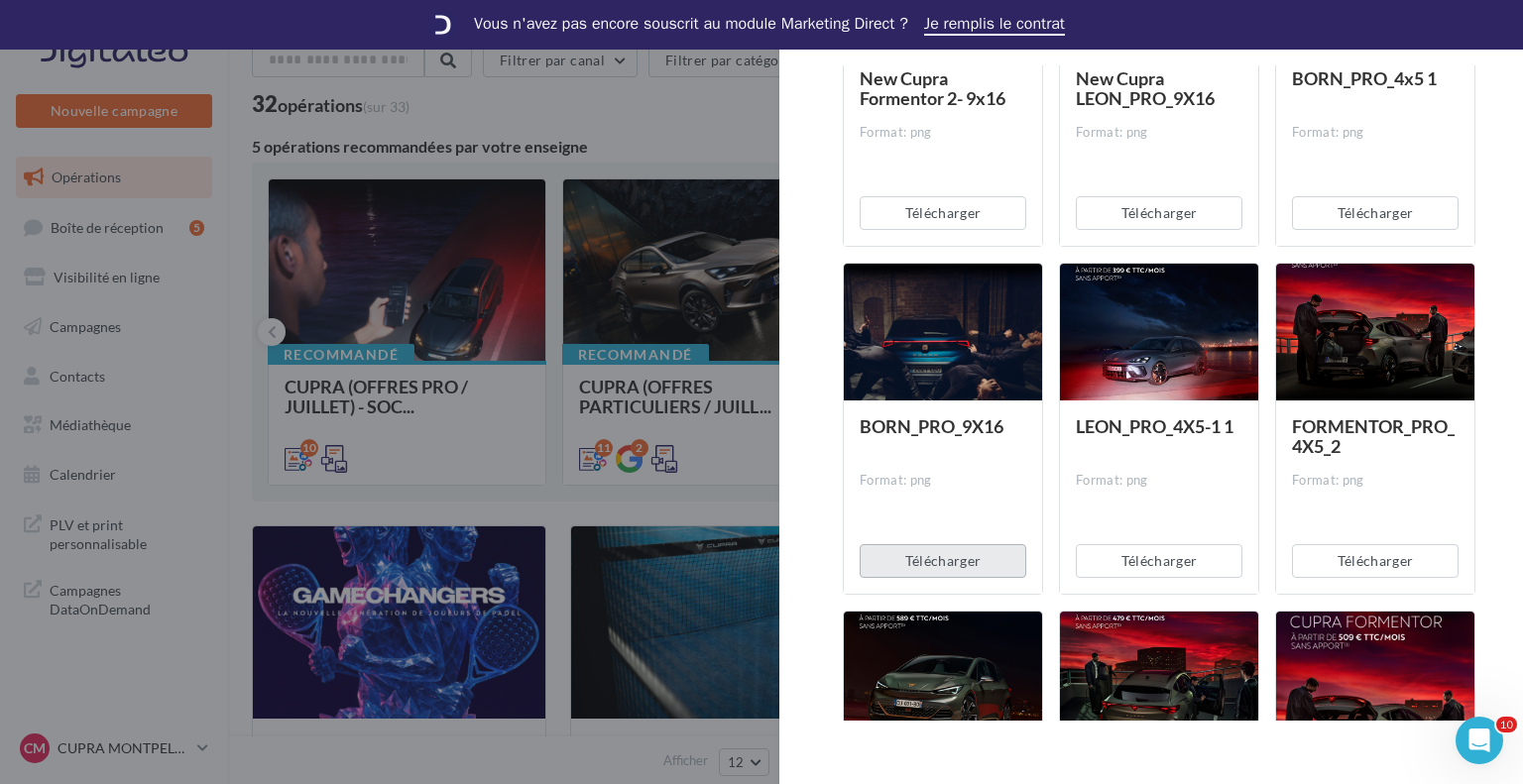 click on "Télécharger" at bounding box center [943, 561] 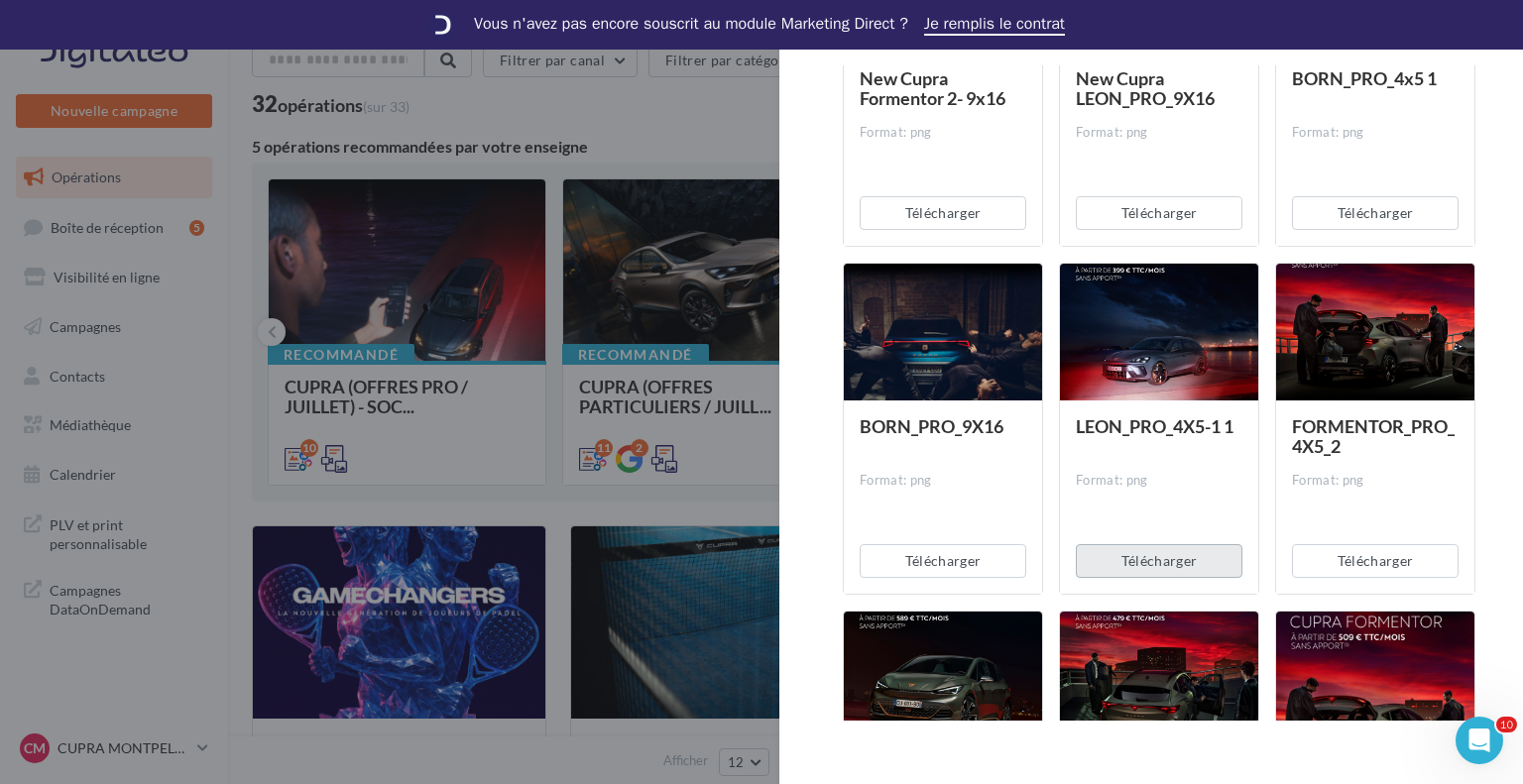 click on "Télécharger" at bounding box center [1159, 561] 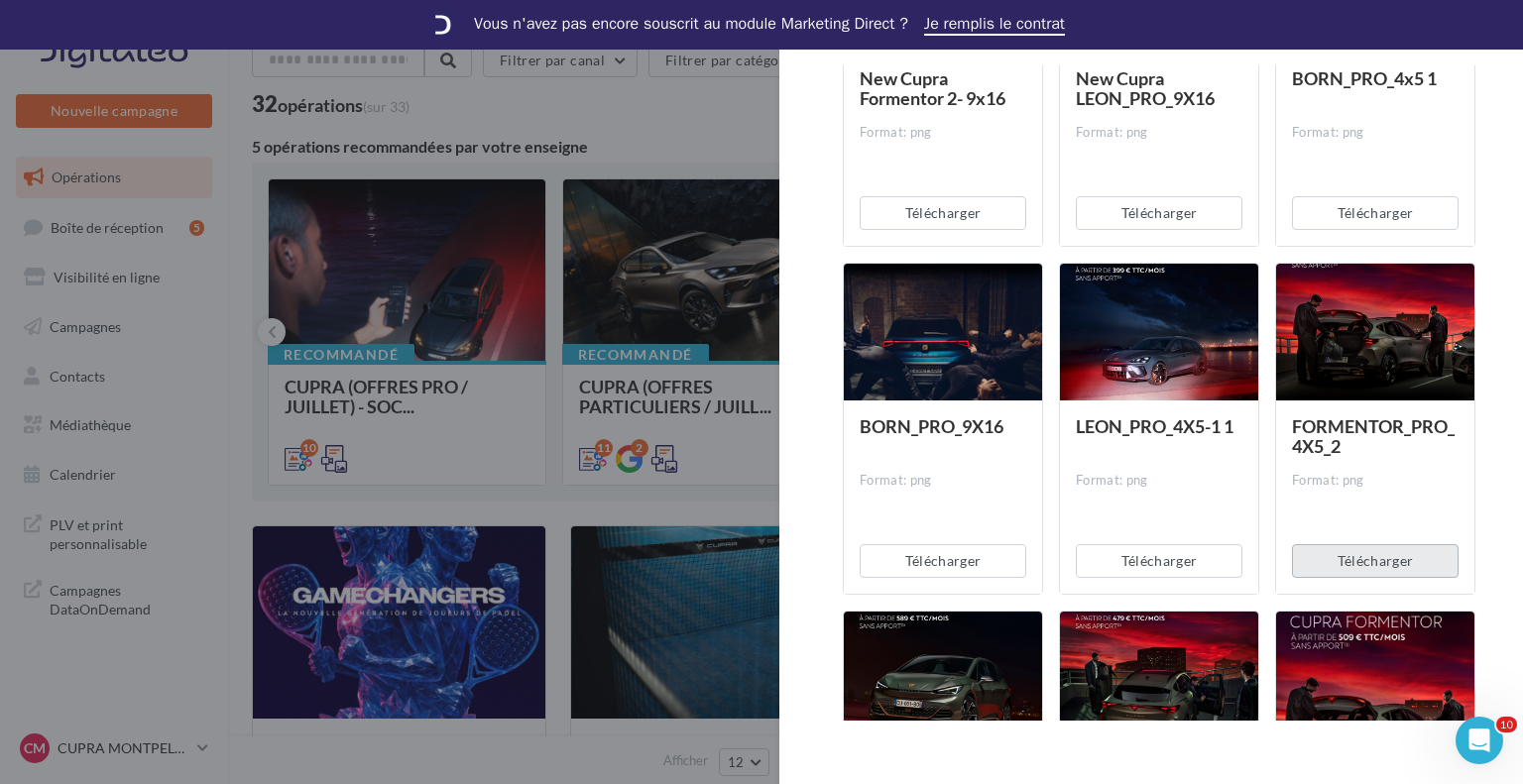click on "Télécharger" at bounding box center (1375, 561) 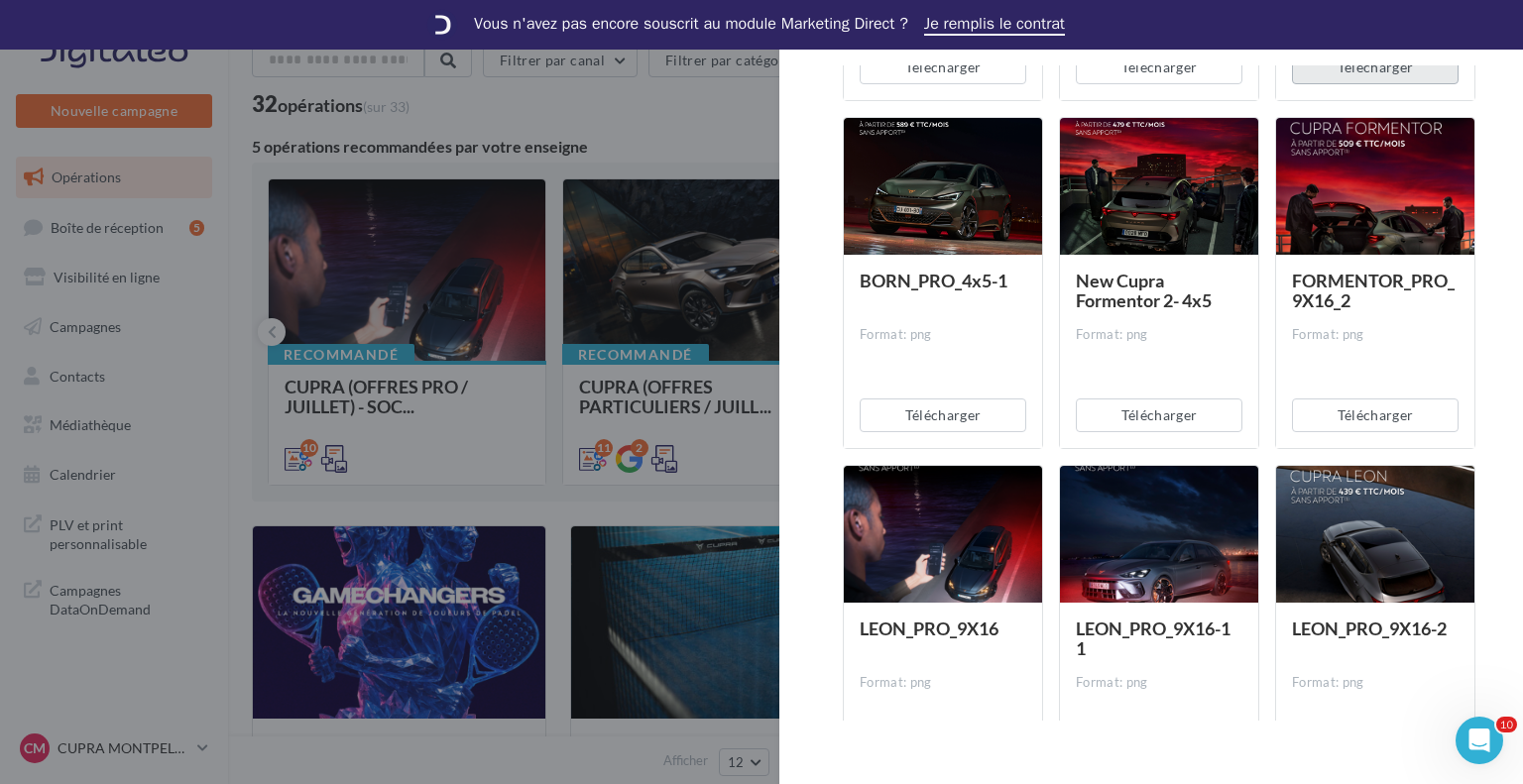 scroll, scrollTop: 991, scrollLeft: 0, axis: vertical 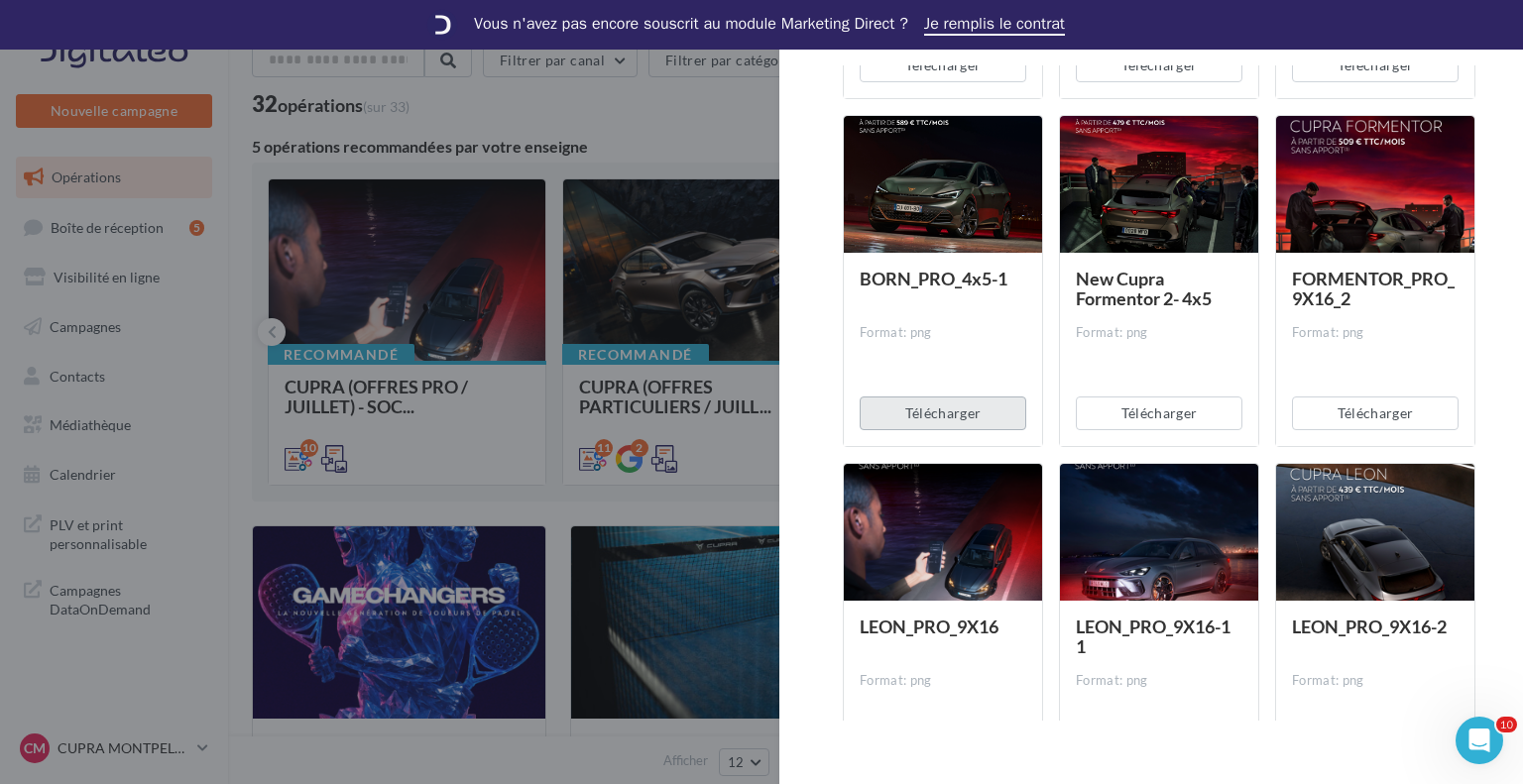 click on "Télécharger" at bounding box center [943, 413] 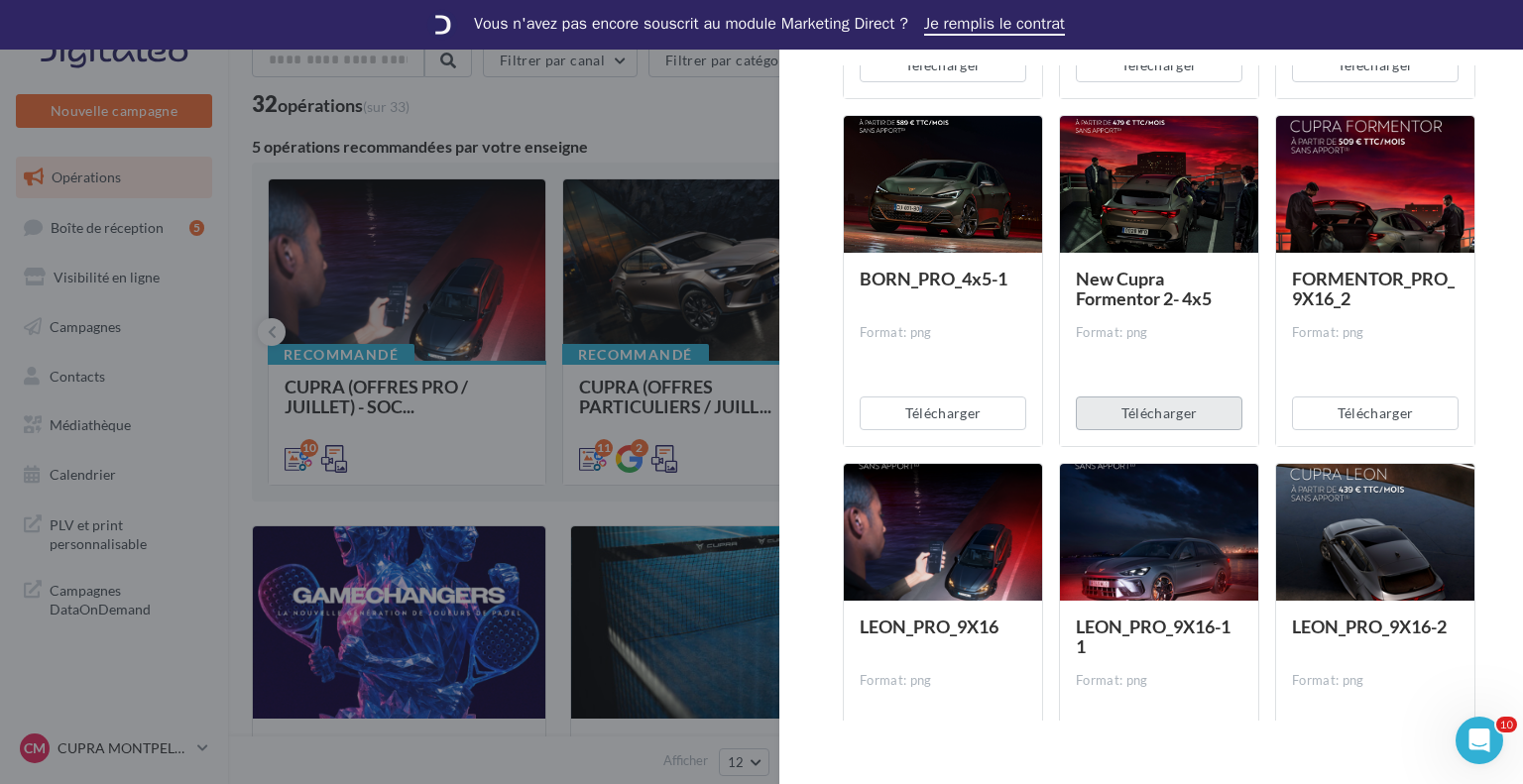 click on "Télécharger" at bounding box center [1159, 413] 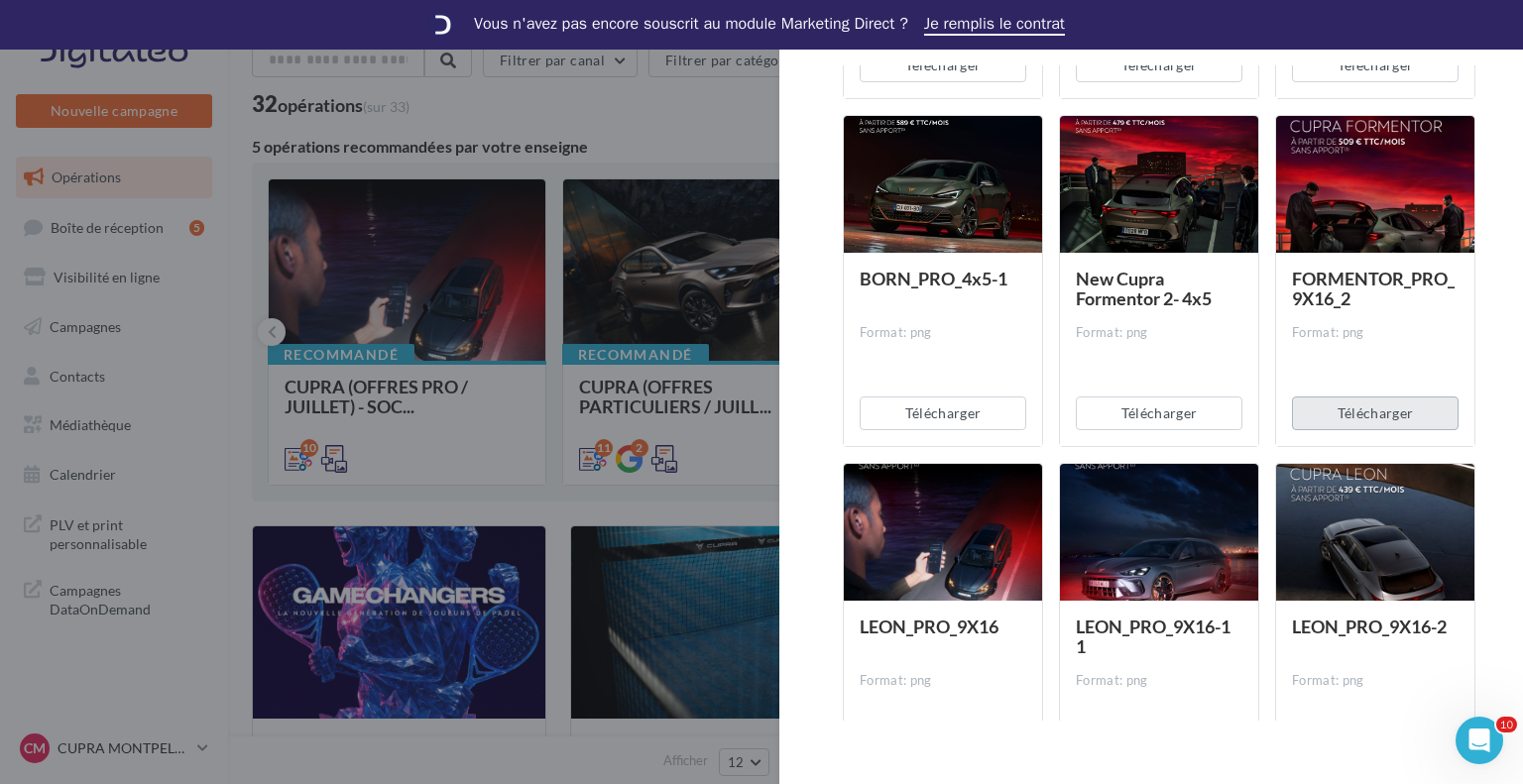 click on "Télécharger" at bounding box center [1375, 413] 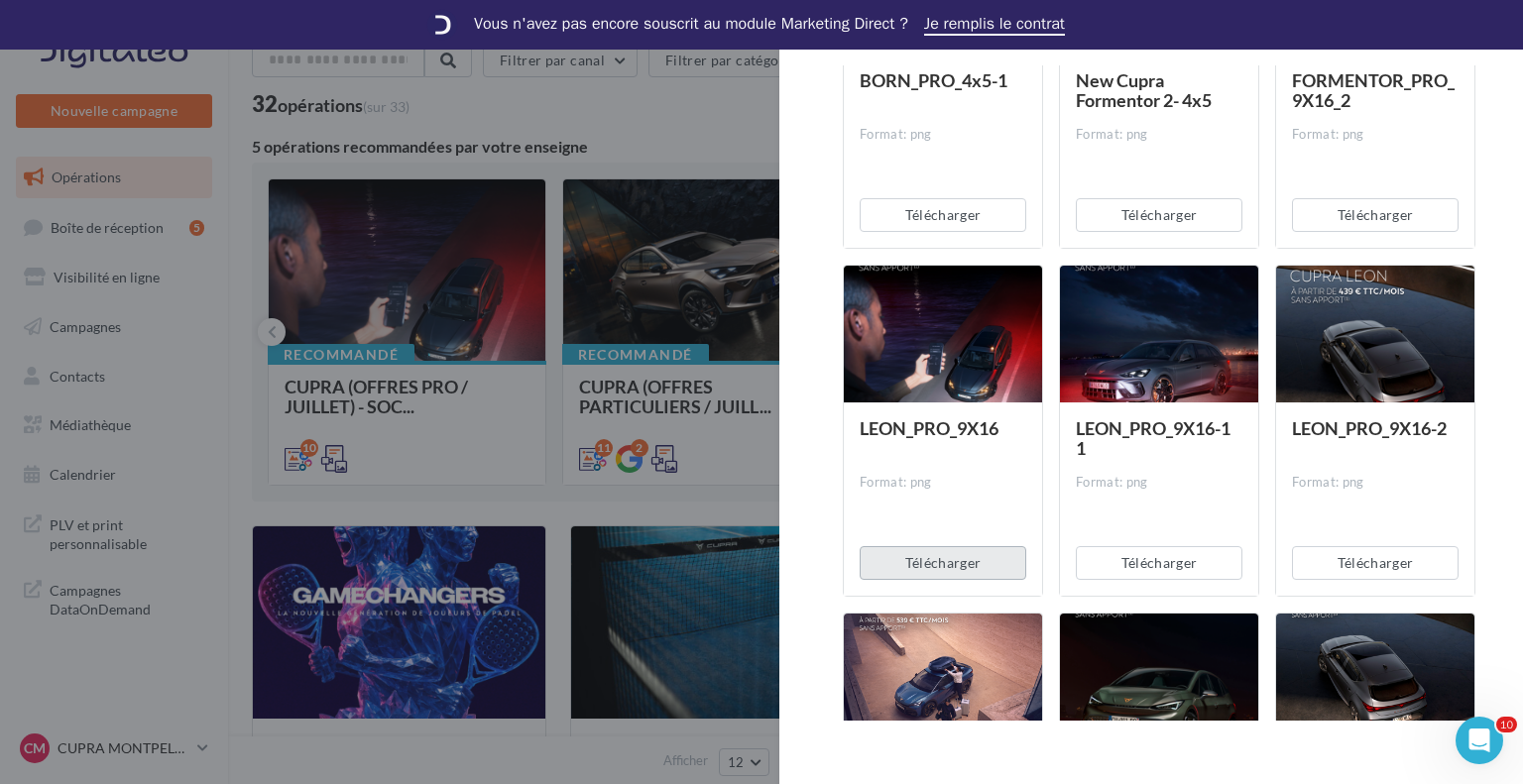 drag, startPoint x: 994, startPoint y: 562, endPoint x: 1047, endPoint y: 542, distance: 56.64804 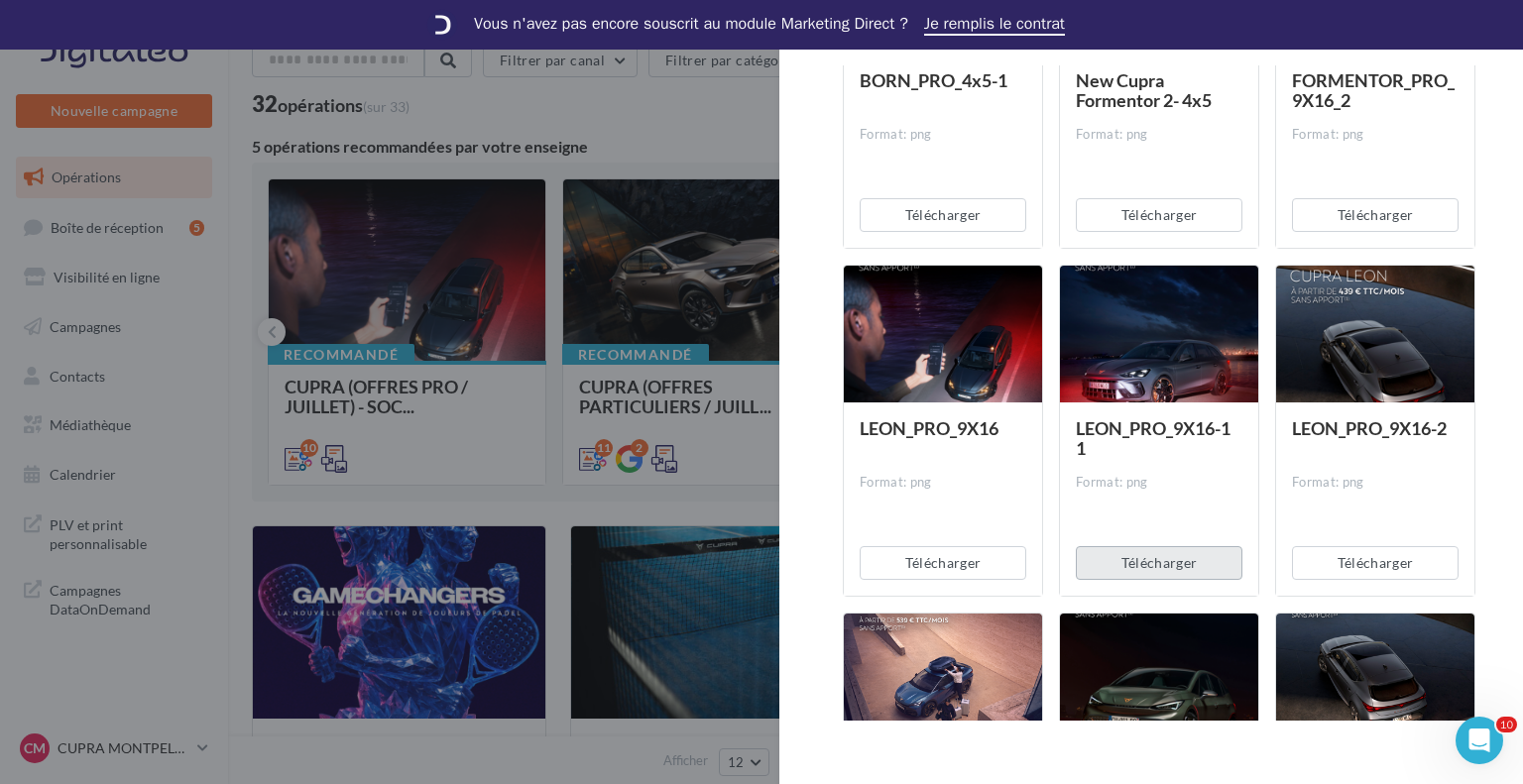 click on "Télécharger" at bounding box center (1159, 563) 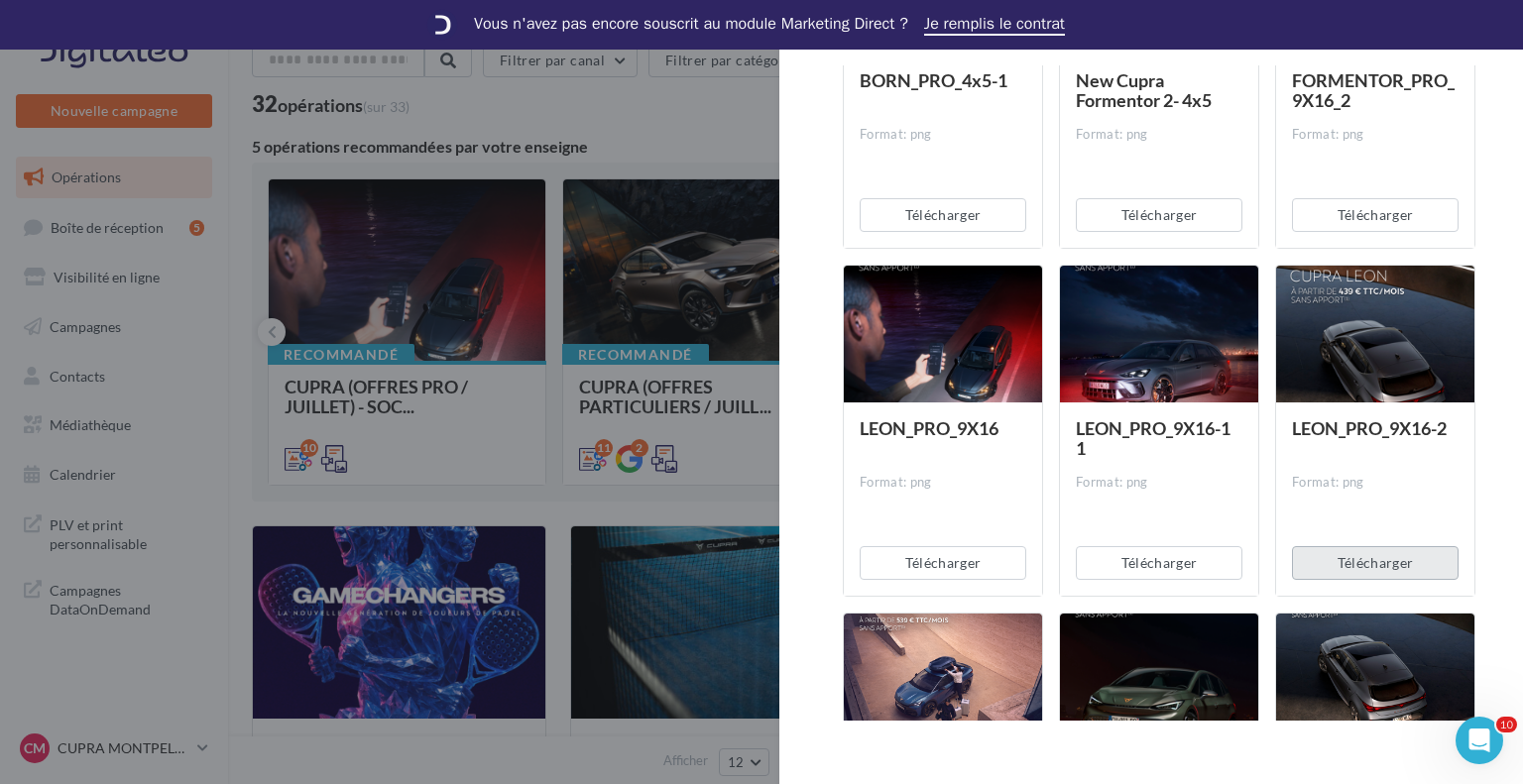 click on "Télécharger" at bounding box center (1375, 563) 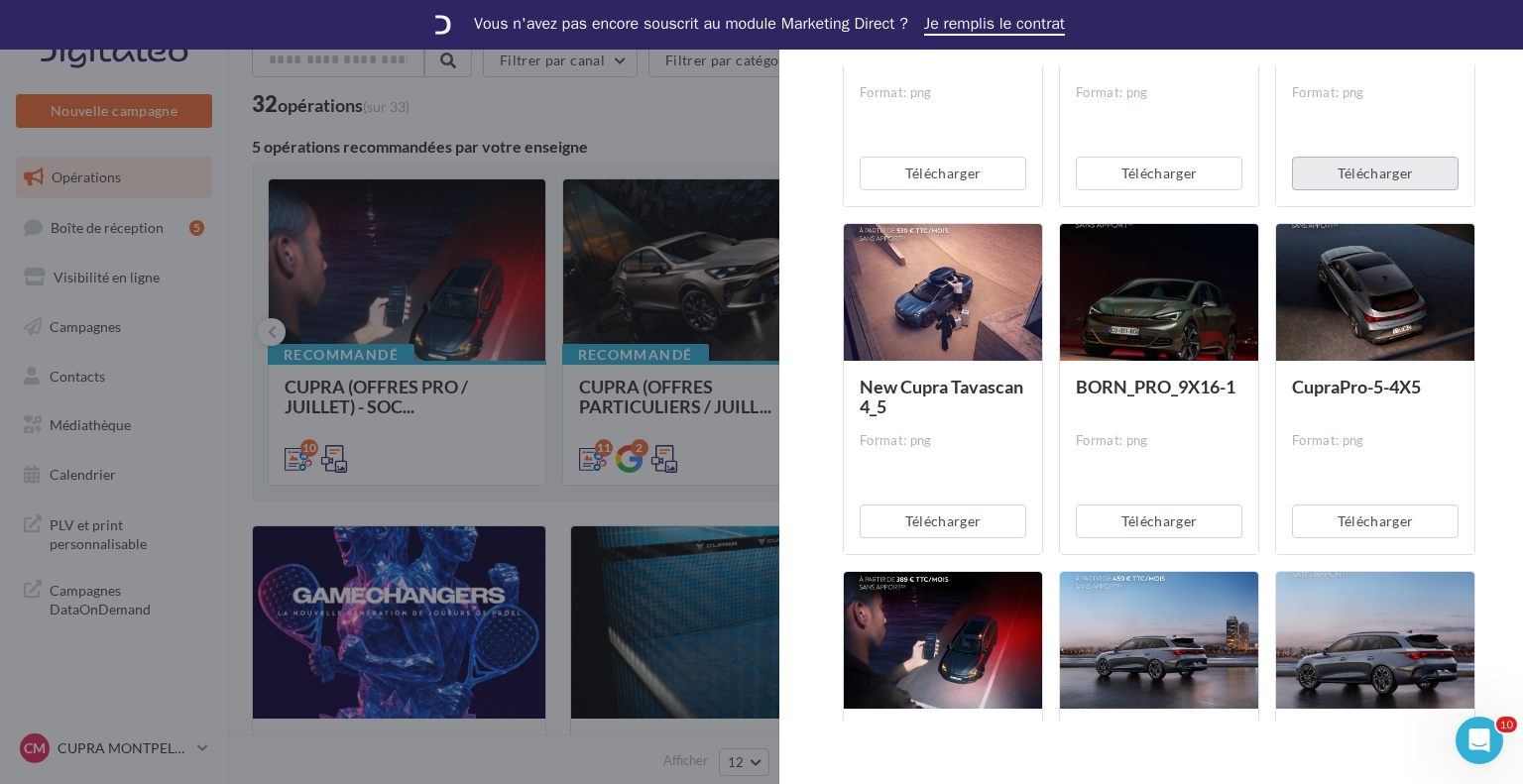 scroll, scrollTop: 1586, scrollLeft: 0, axis: vertical 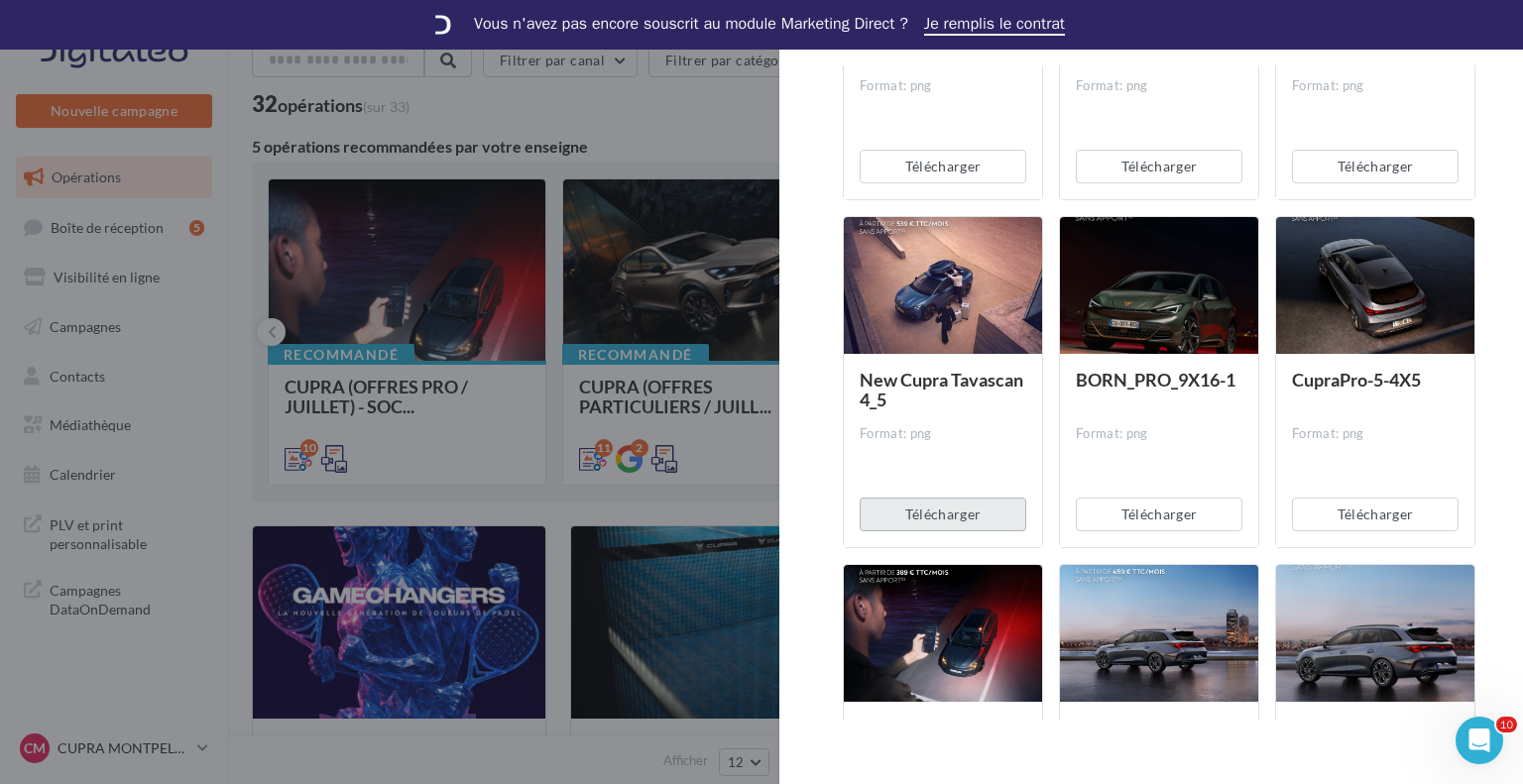 drag, startPoint x: 935, startPoint y: 520, endPoint x: 975, endPoint y: 513, distance: 40.60788 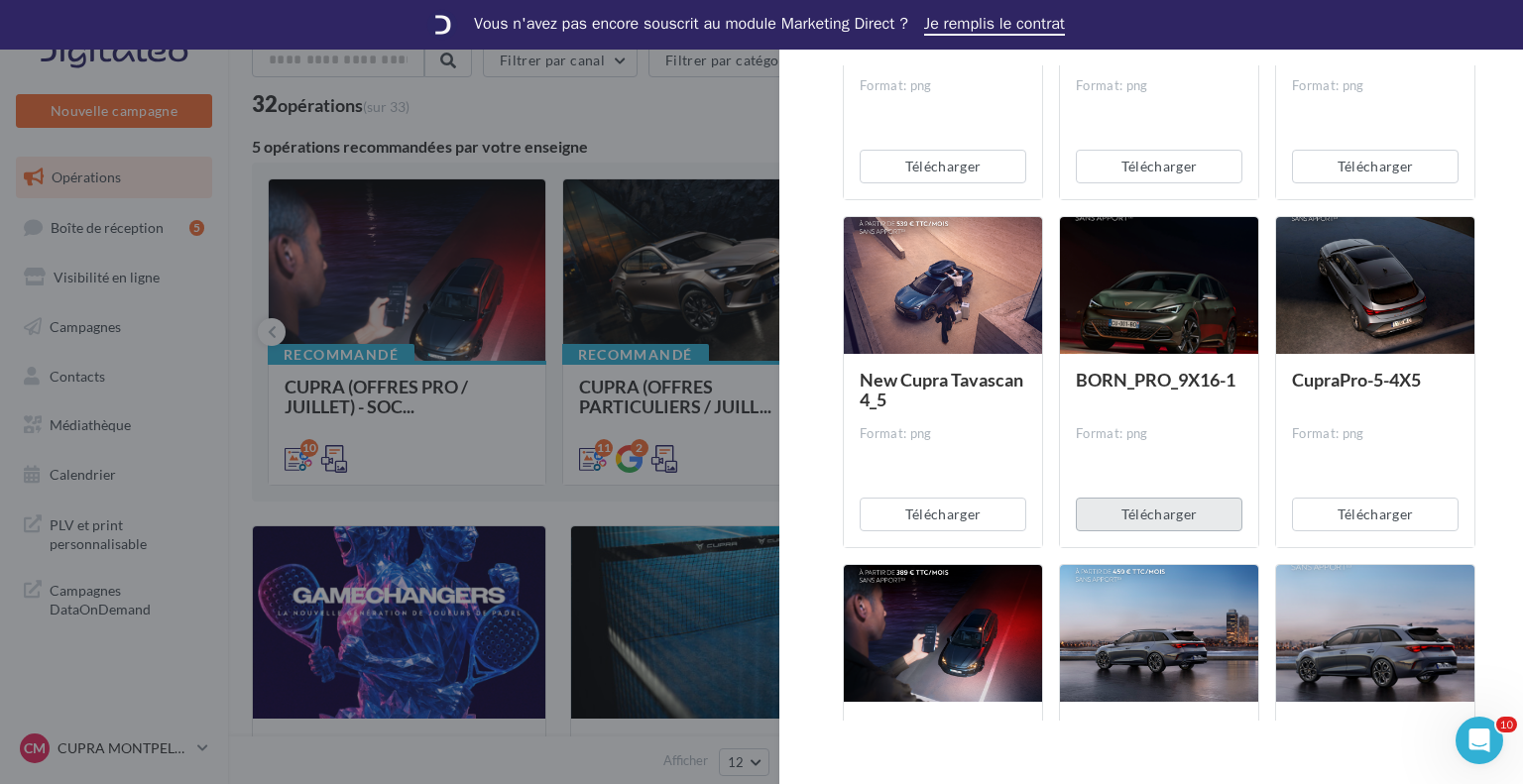 click on "Télécharger" at bounding box center [1159, 514] 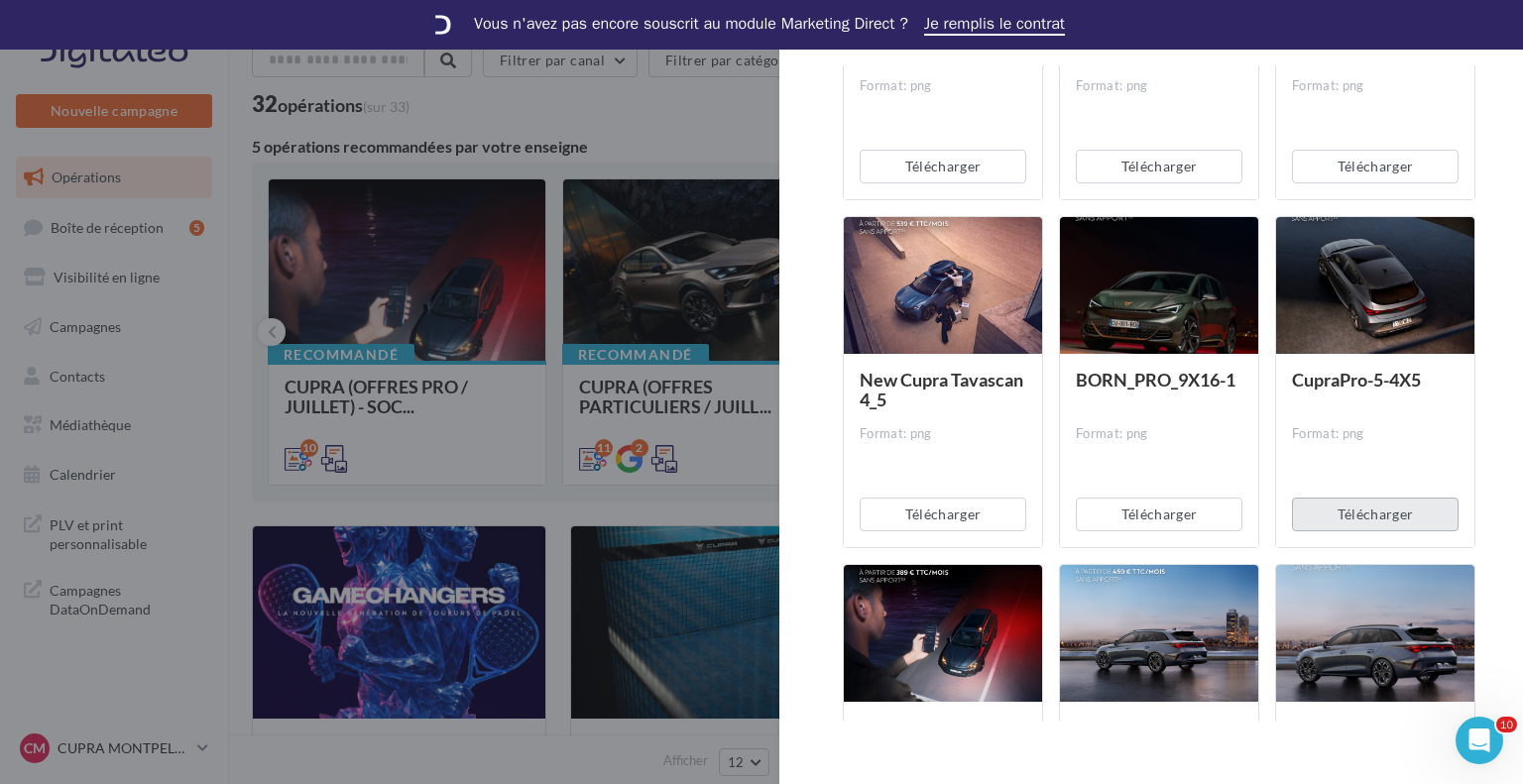 drag, startPoint x: 1353, startPoint y: 514, endPoint x: 1343, endPoint y: 514, distance: 10 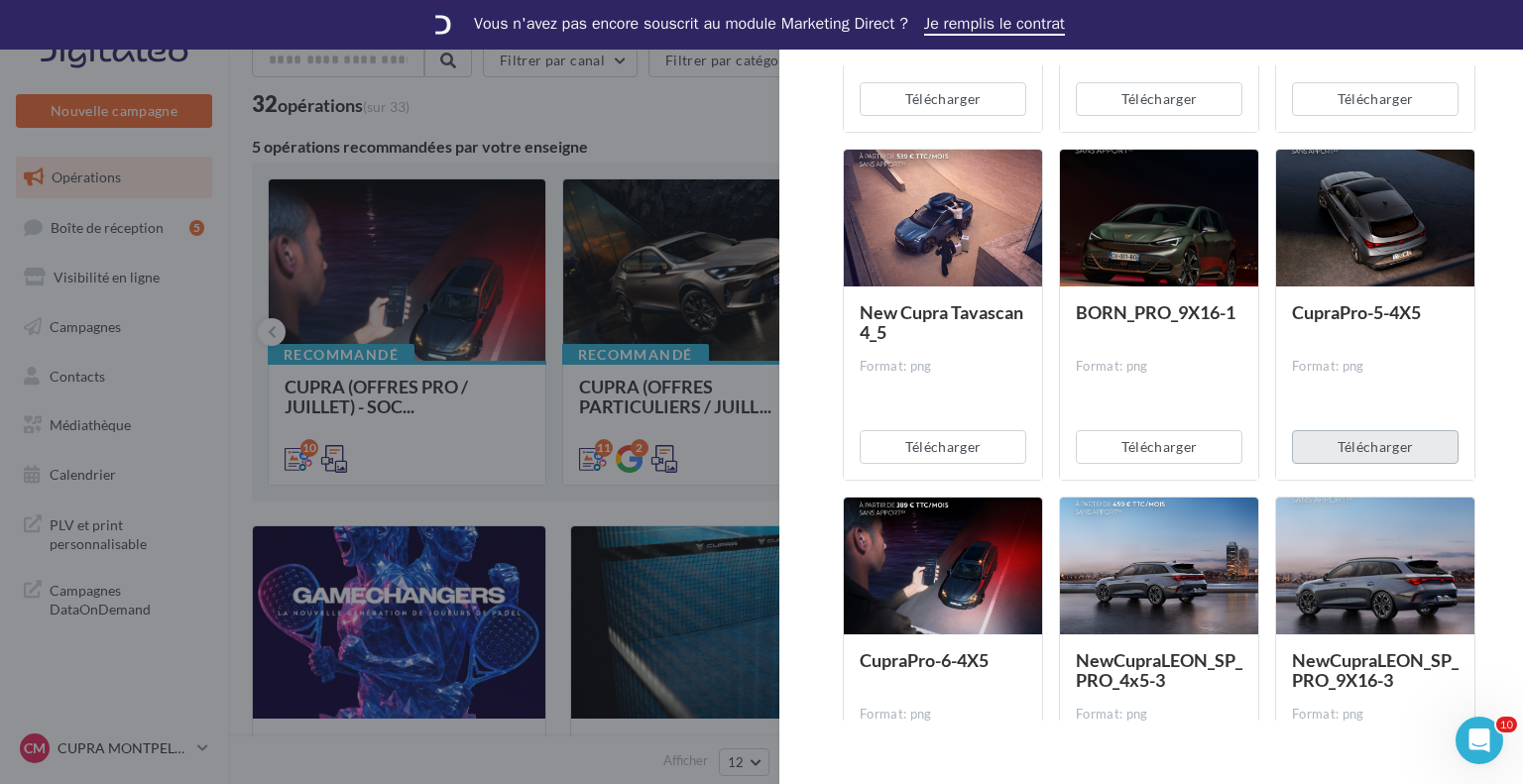 scroll, scrollTop: 1883, scrollLeft: 0, axis: vertical 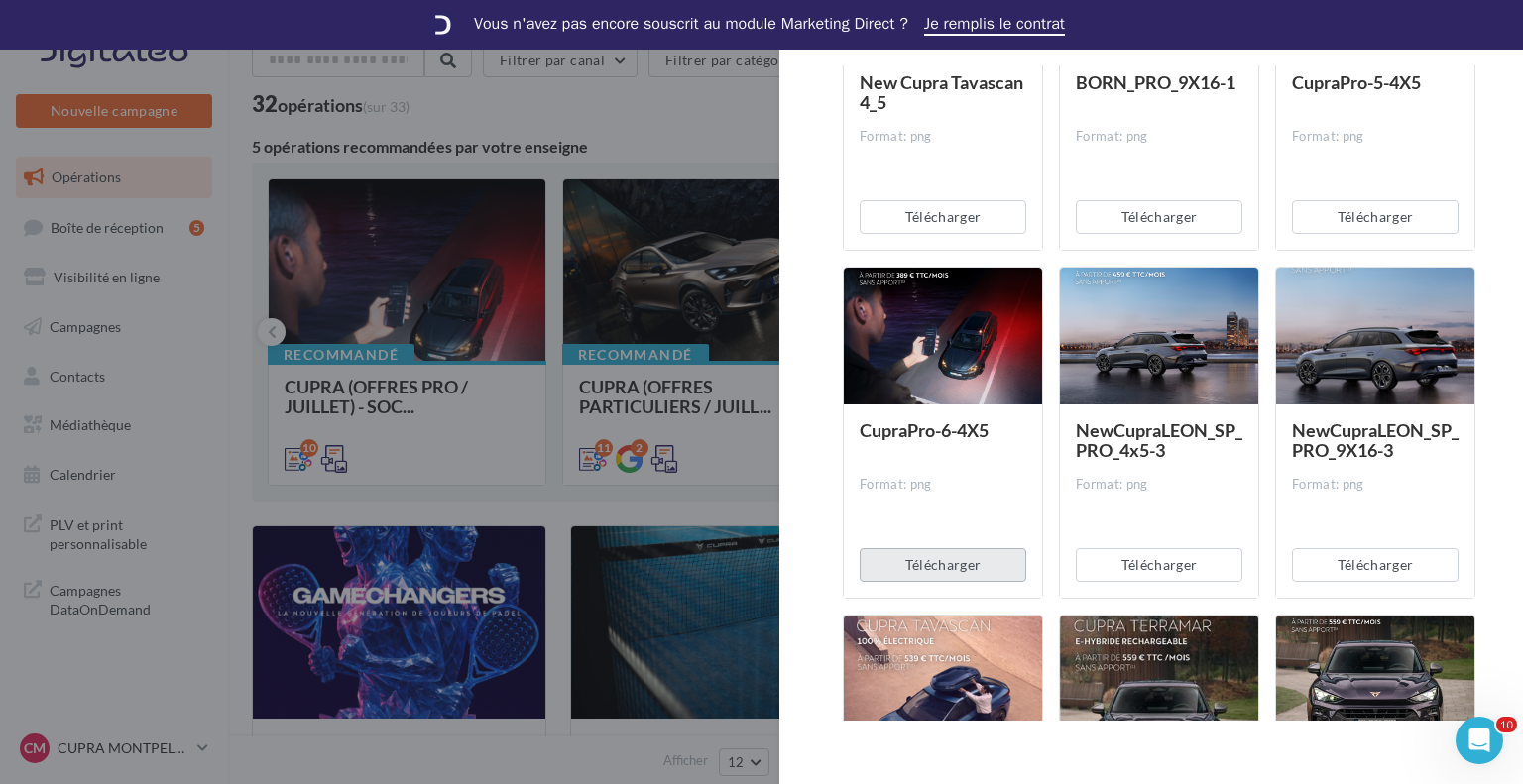 drag, startPoint x: 949, startPoint y: 558, endPoint x: 972, endPoint y: 553, distance: 23.537205 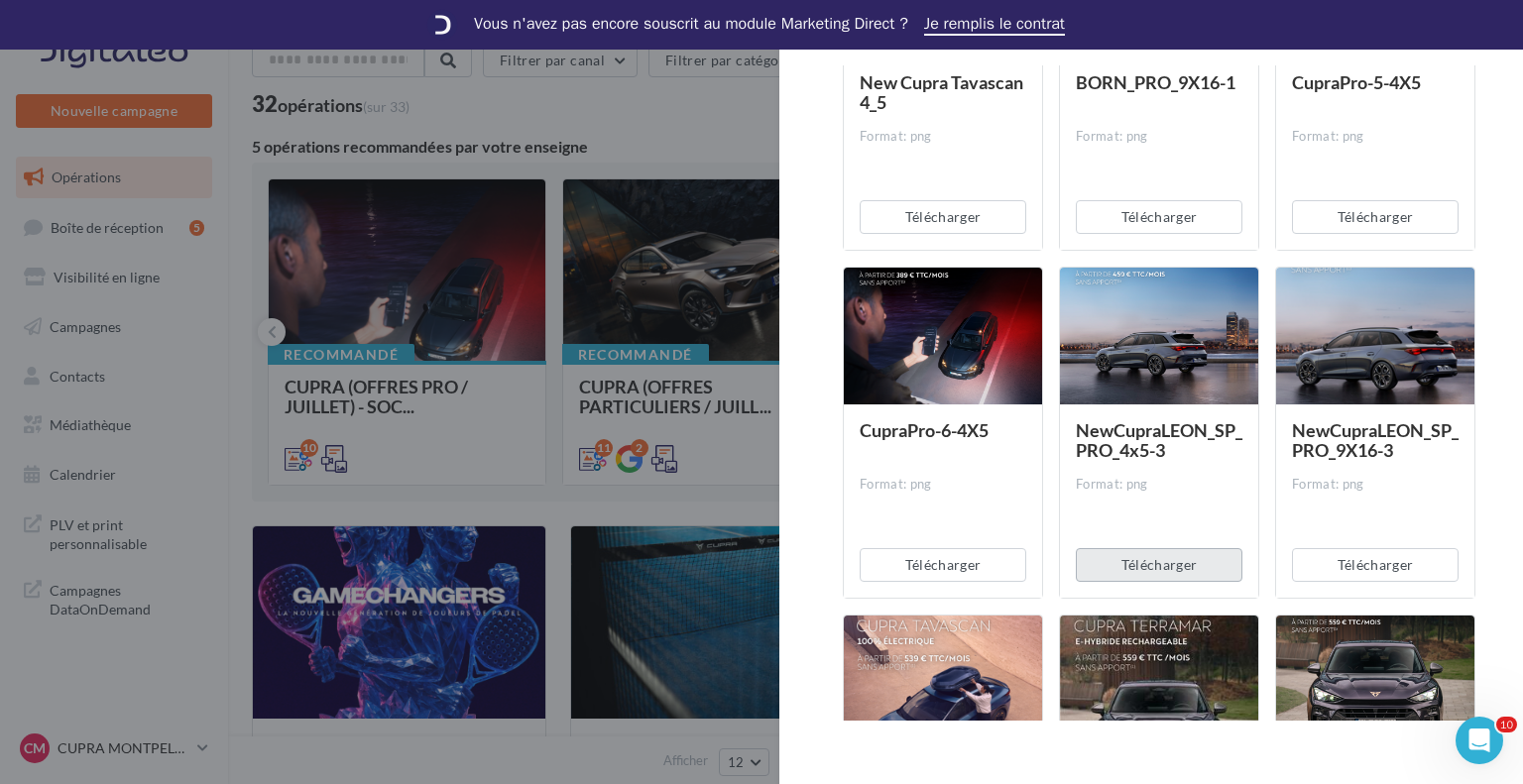 drag, startPoint x: 1134, startPoint y: 558, endPoint x: 1169, endPoint y: 558, distance: 35 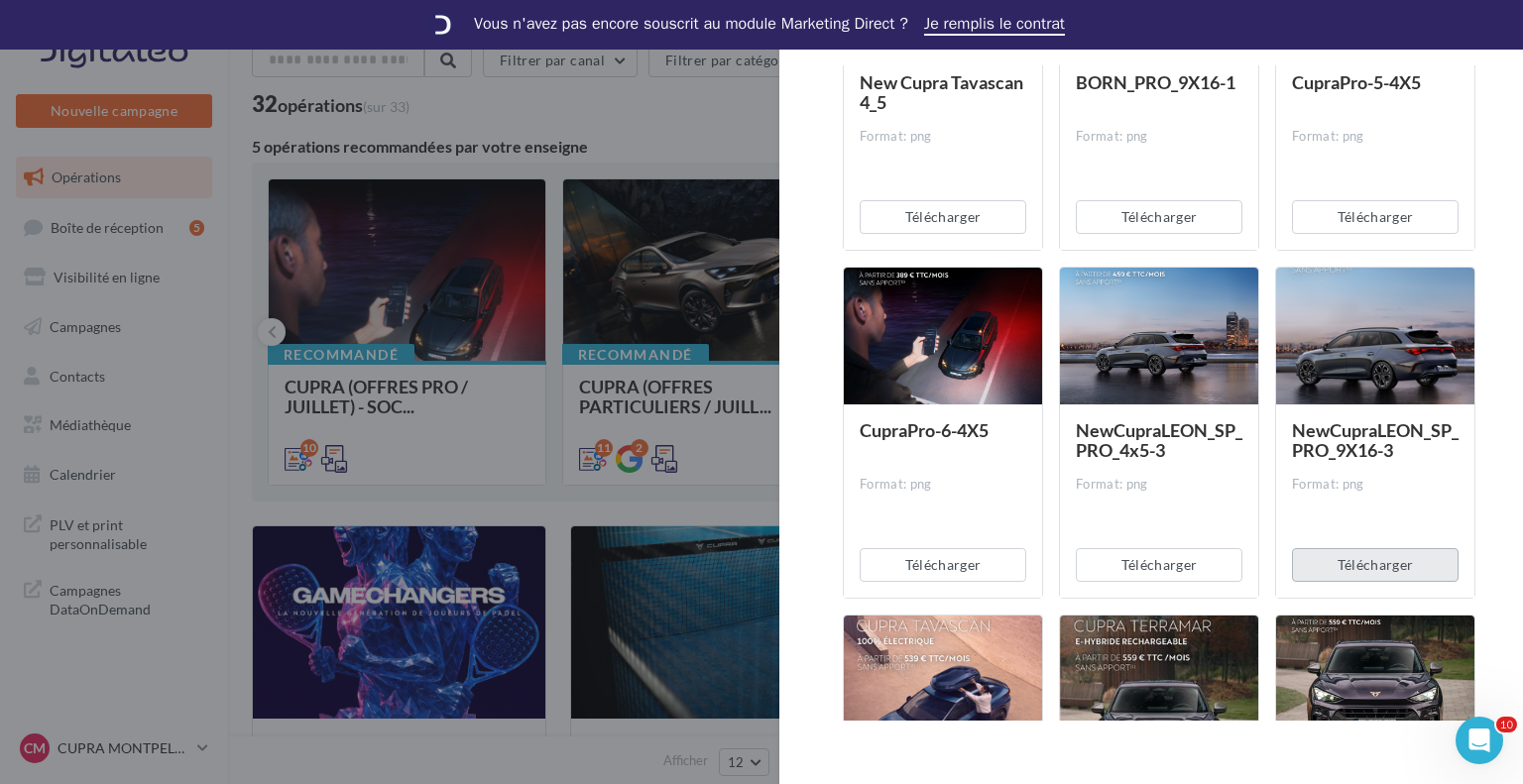 click on "Télécharger" at bounding box center [1375, 565] 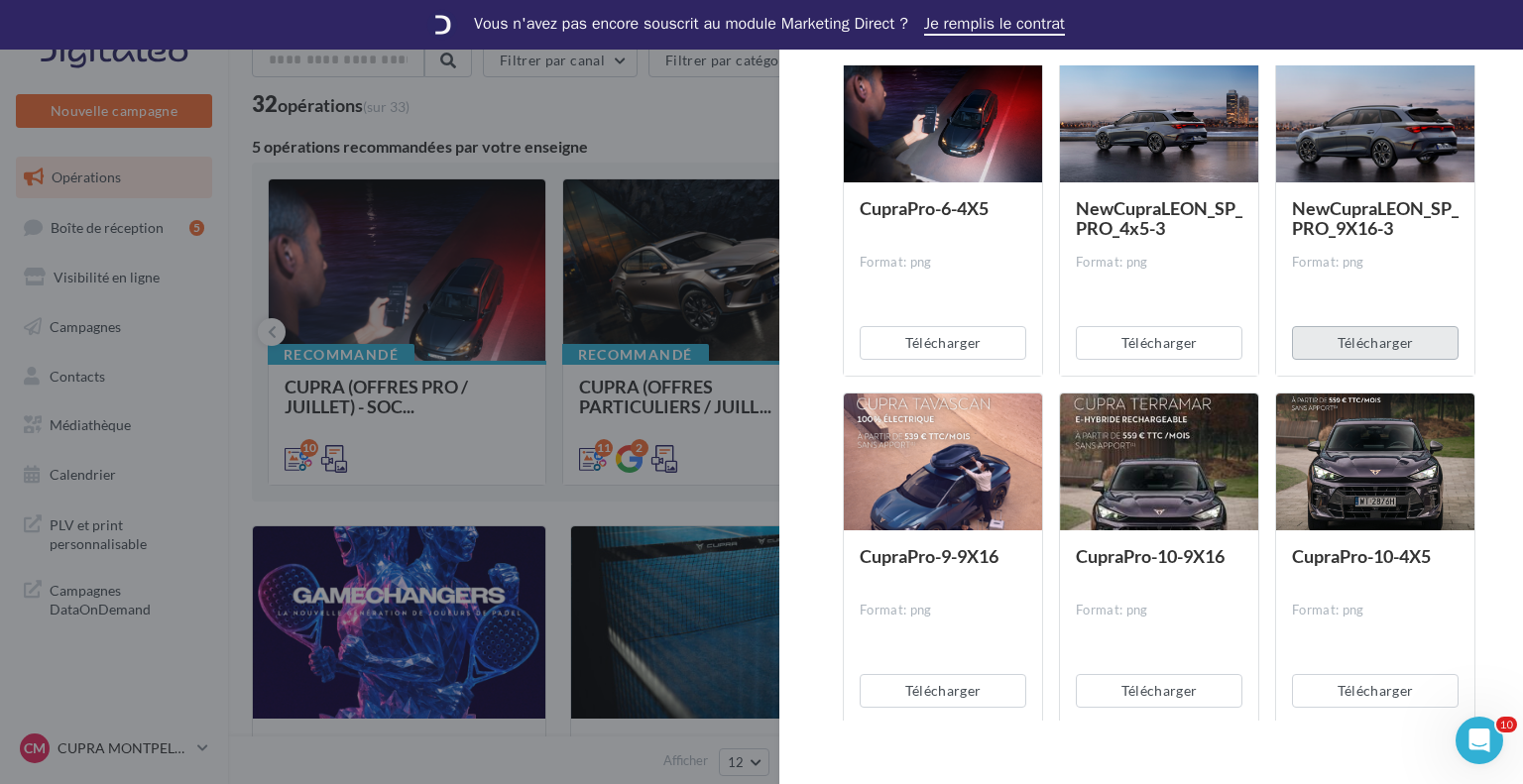scroll, scrollTop: 2138, scrollLeft: 0, axis: vertical 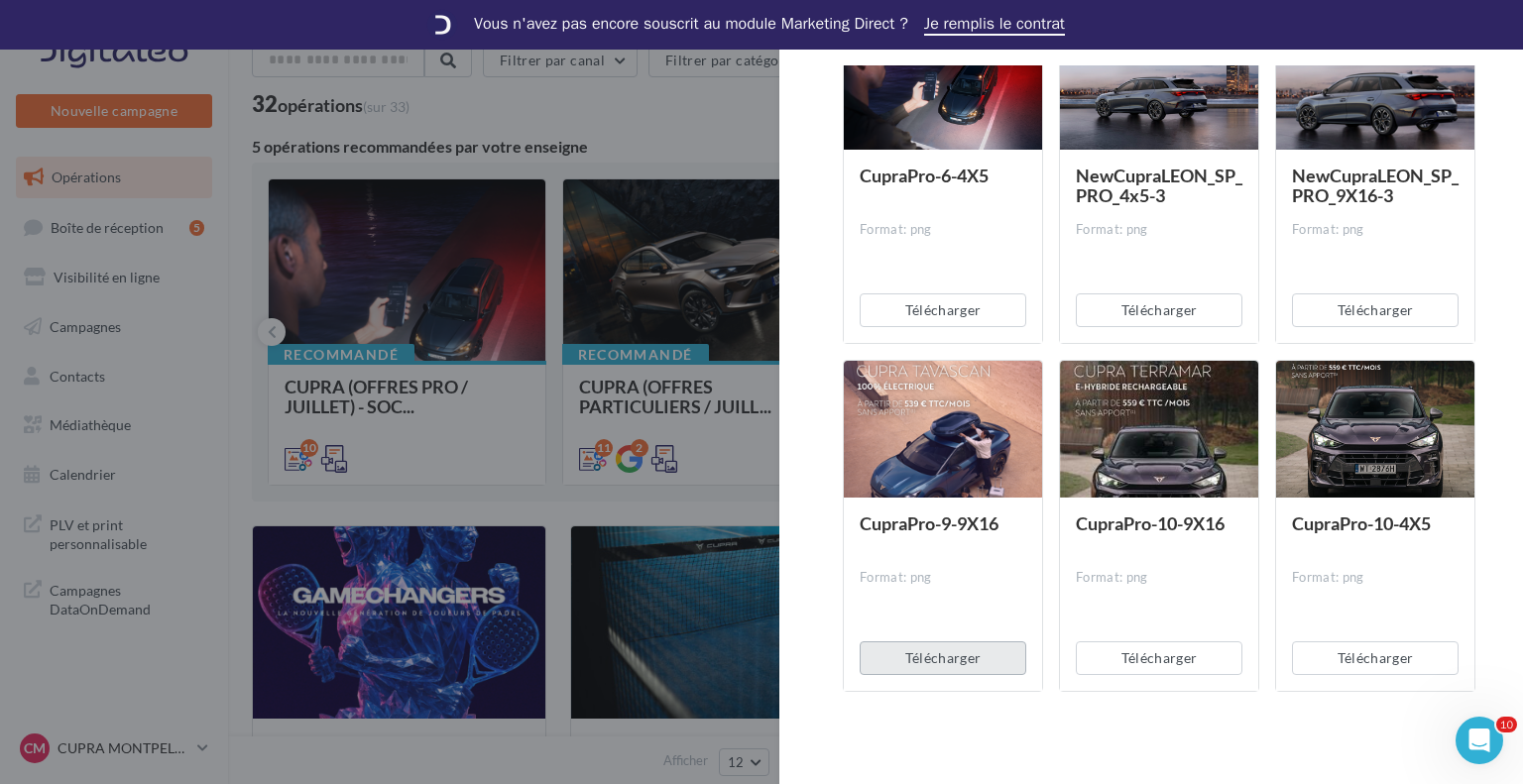 drag, startPoint x: 994, startPoint y: 647, endPoint x: 1057, endPoint y: 647, distance: 63 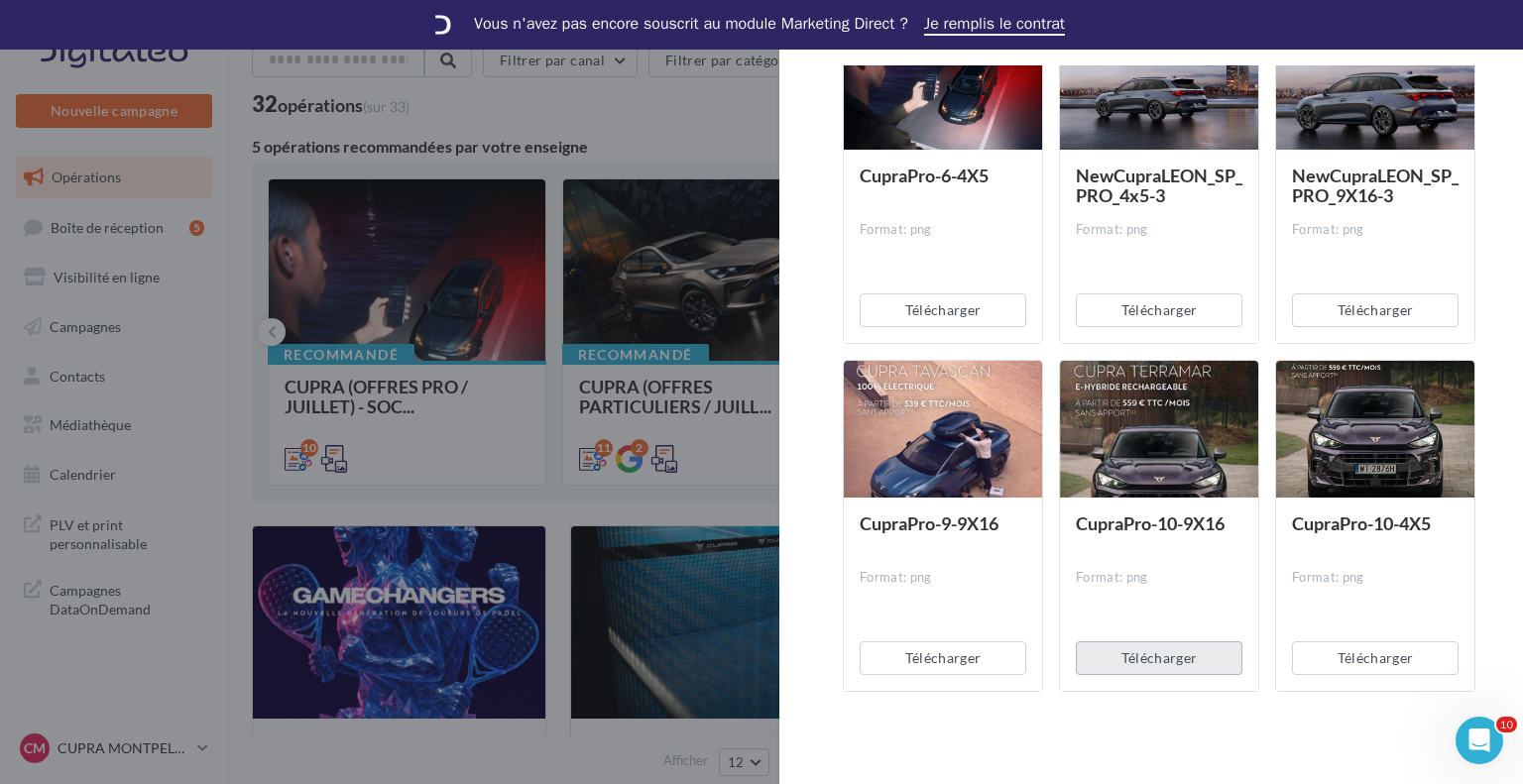 drag, startPoint x: 1172, startPoint y: 650, endPoint x: 1185, endPoint y: 650, distance: 13 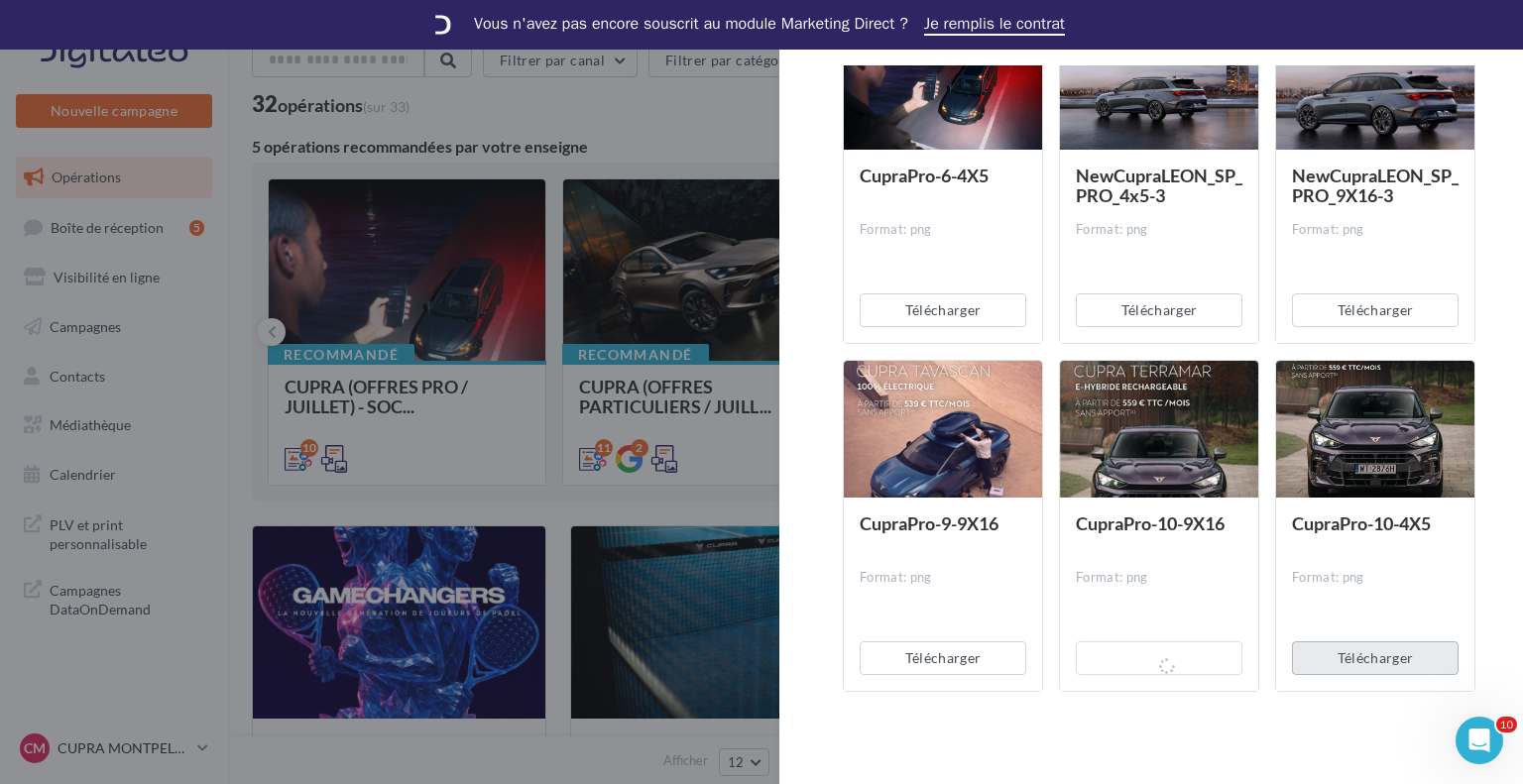 click on "Télécharger" at bounding box center (1375, 658) 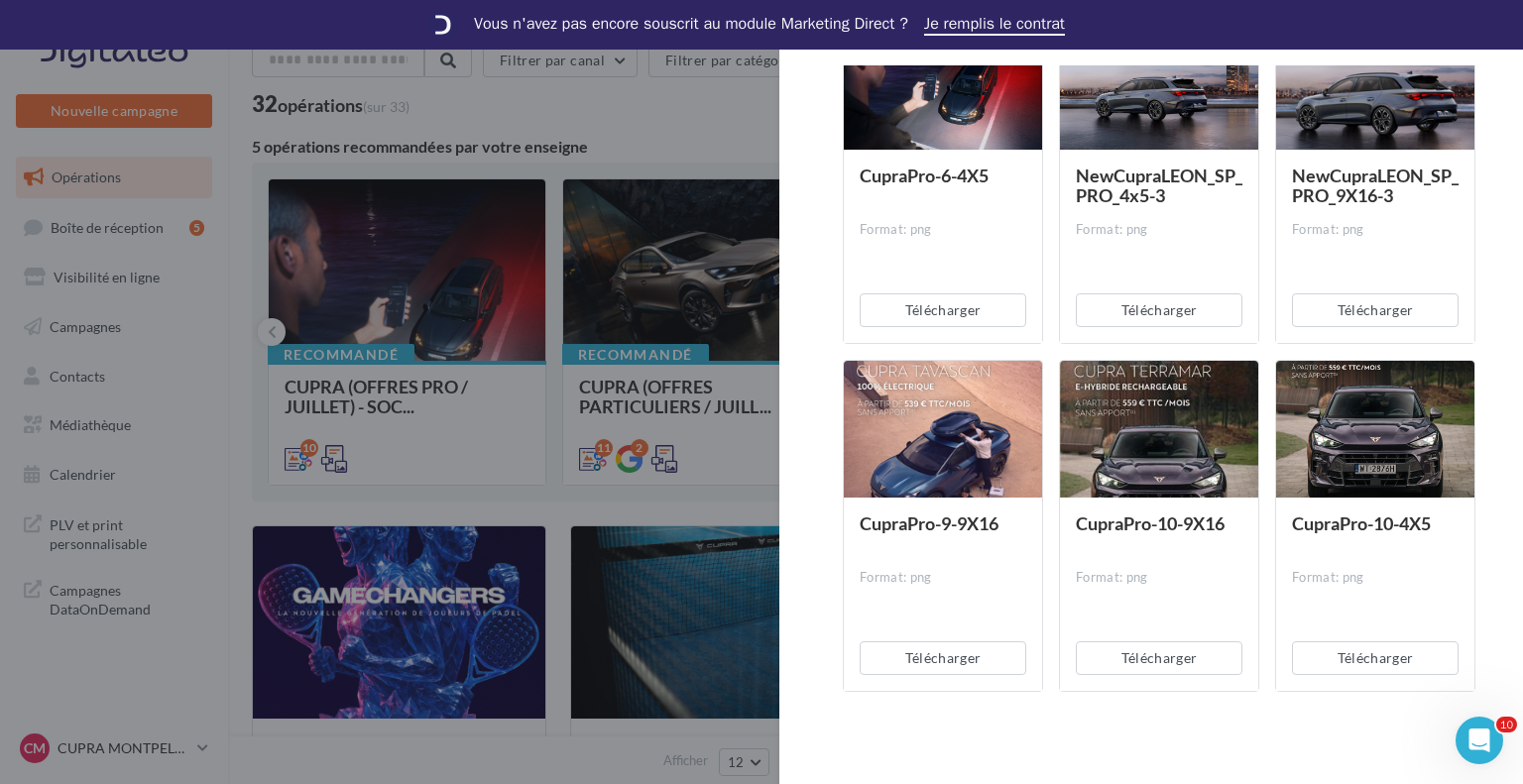 click at bounding box center (762, 392) 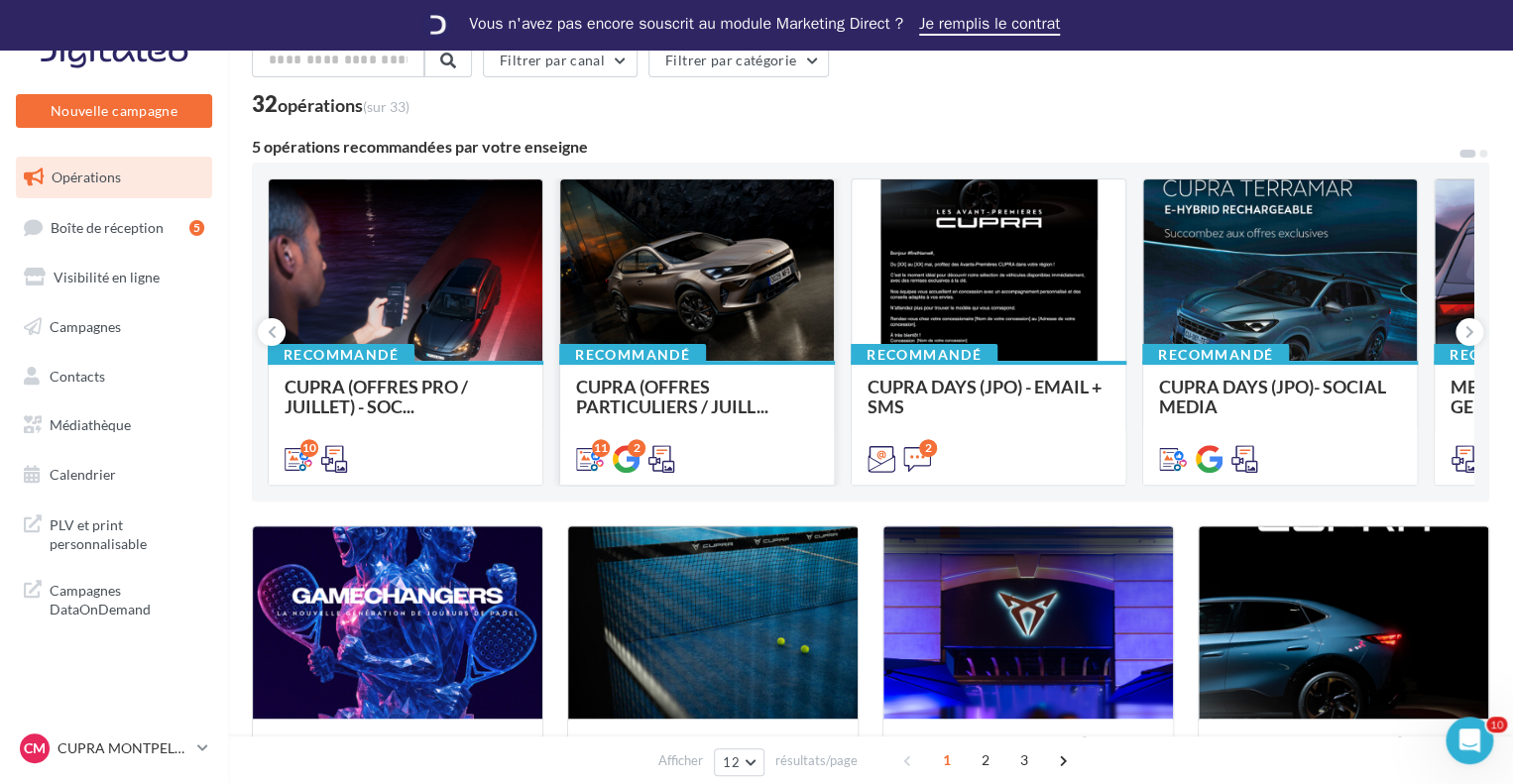 click at bounding box center (697, 272) 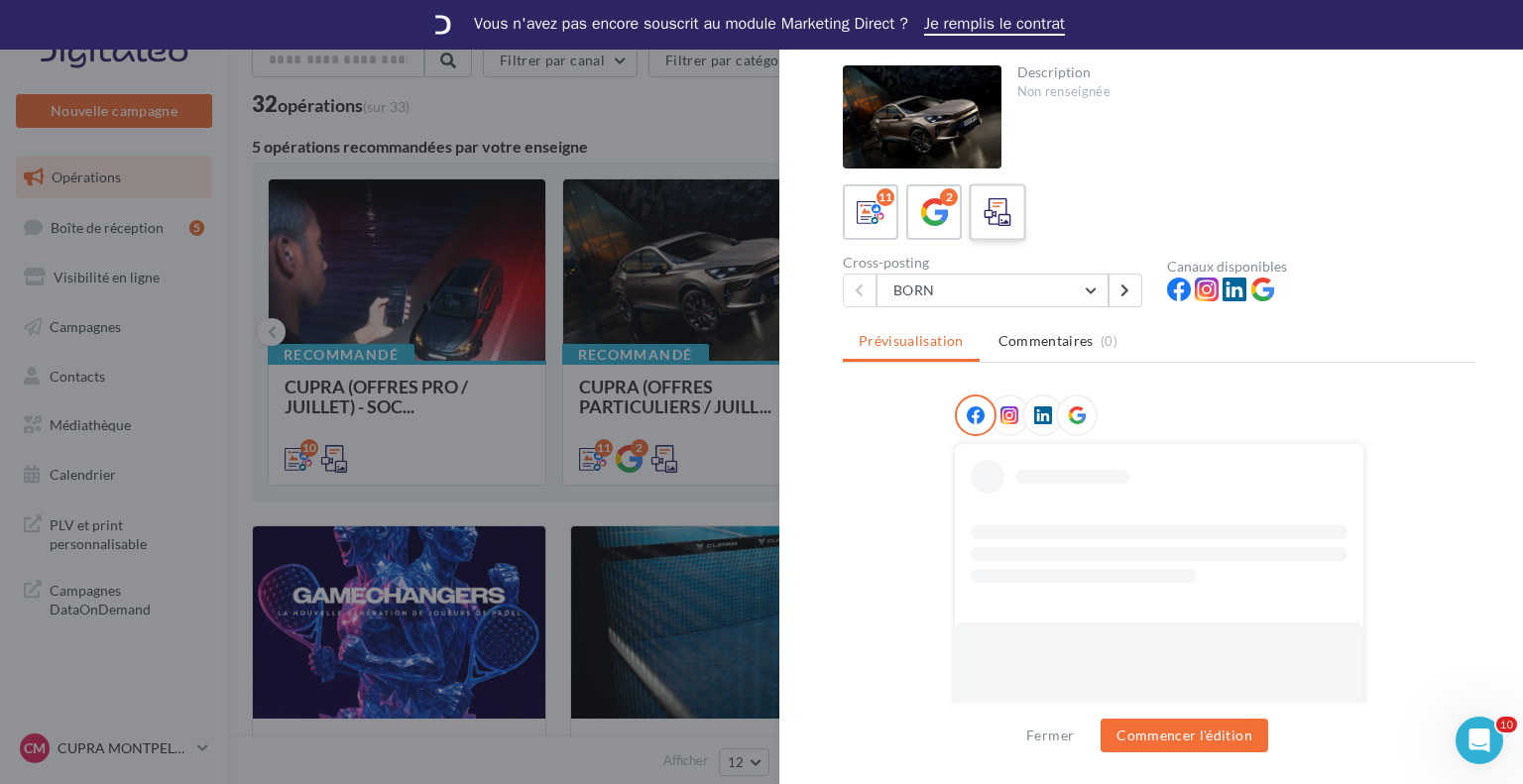 click at bounding box center (997, 212) 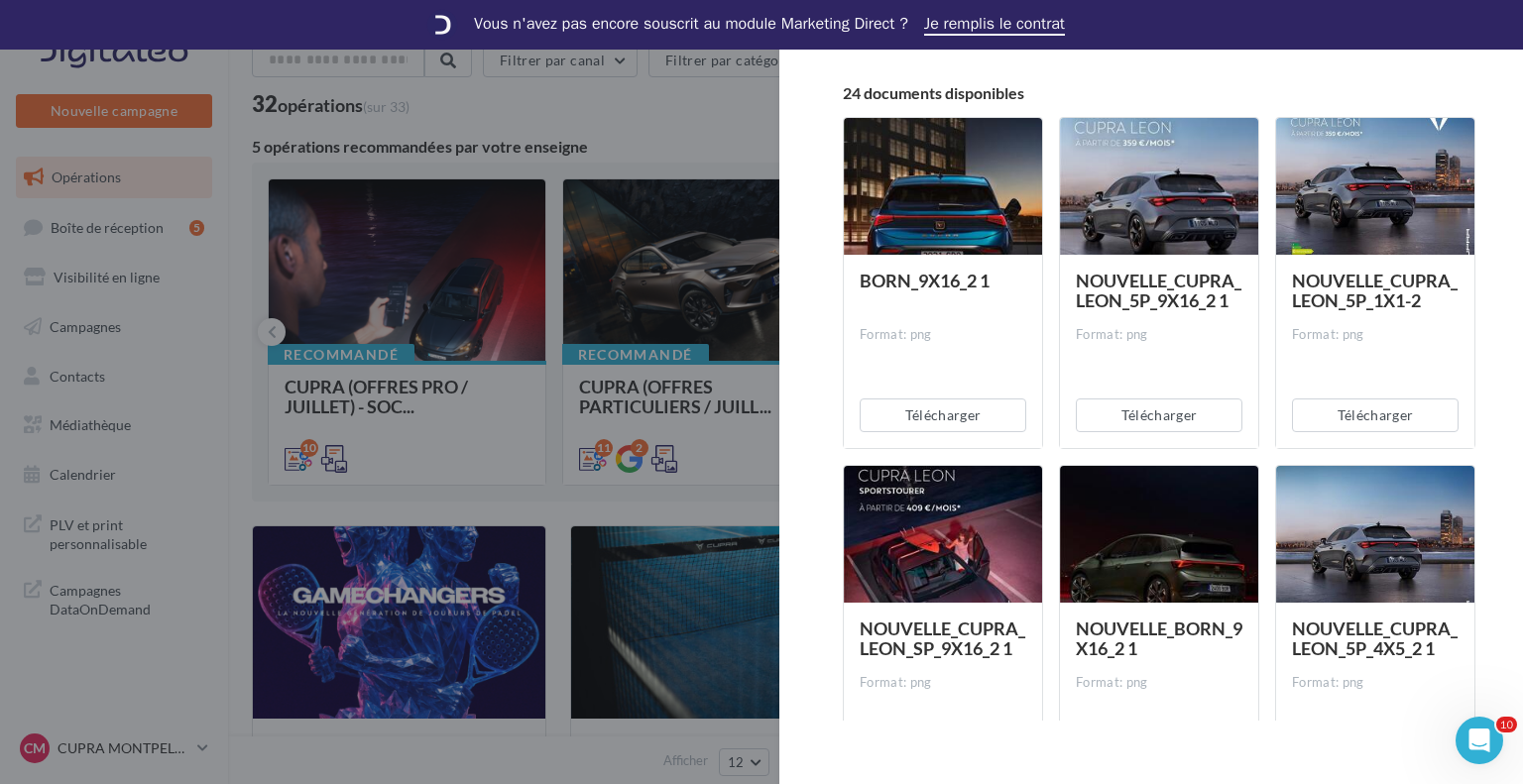 scroll, scrollTop: 297, scrollLeft: 0, axis: vertical 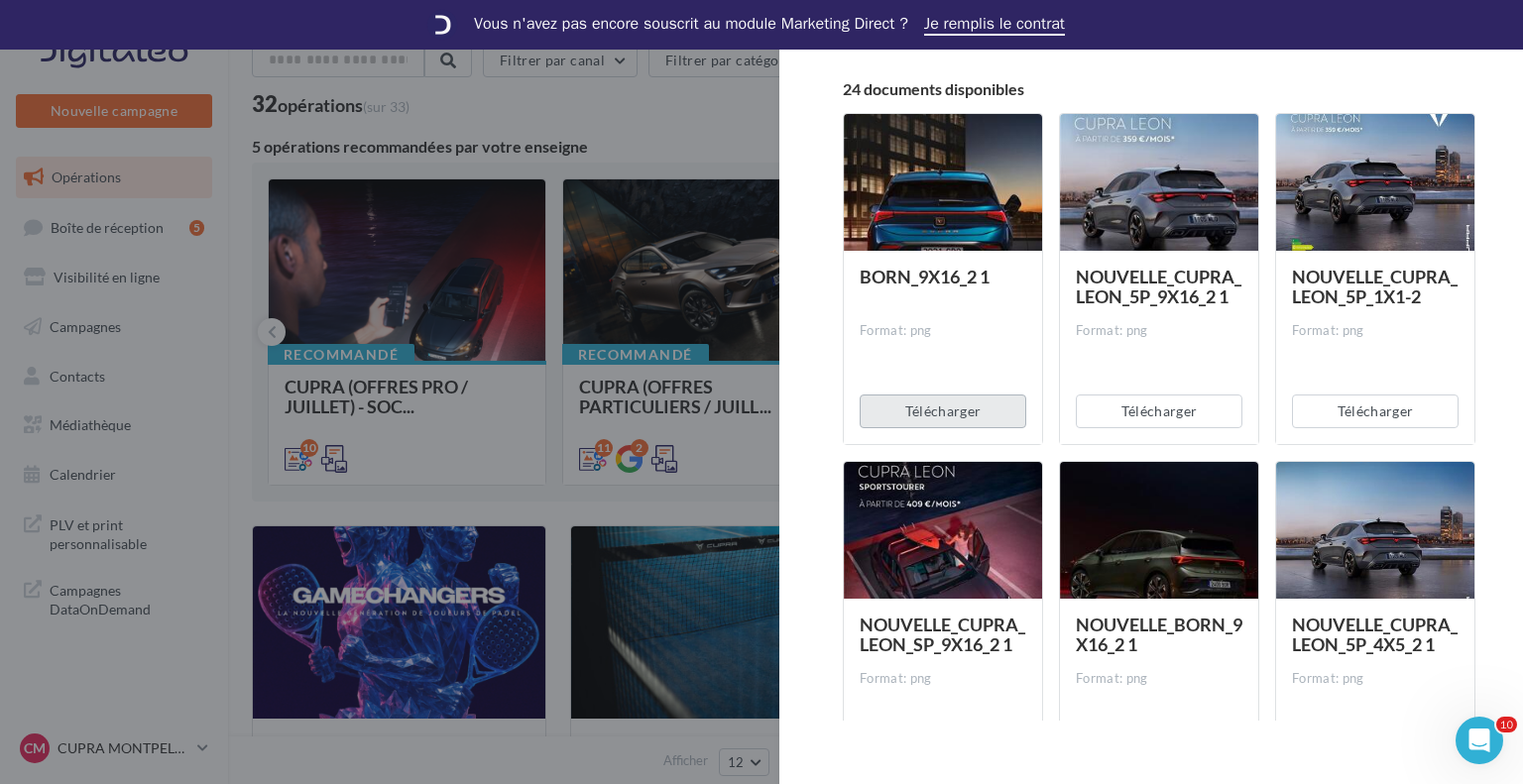 click on "Télécharger" at bounding box center (943, 411) 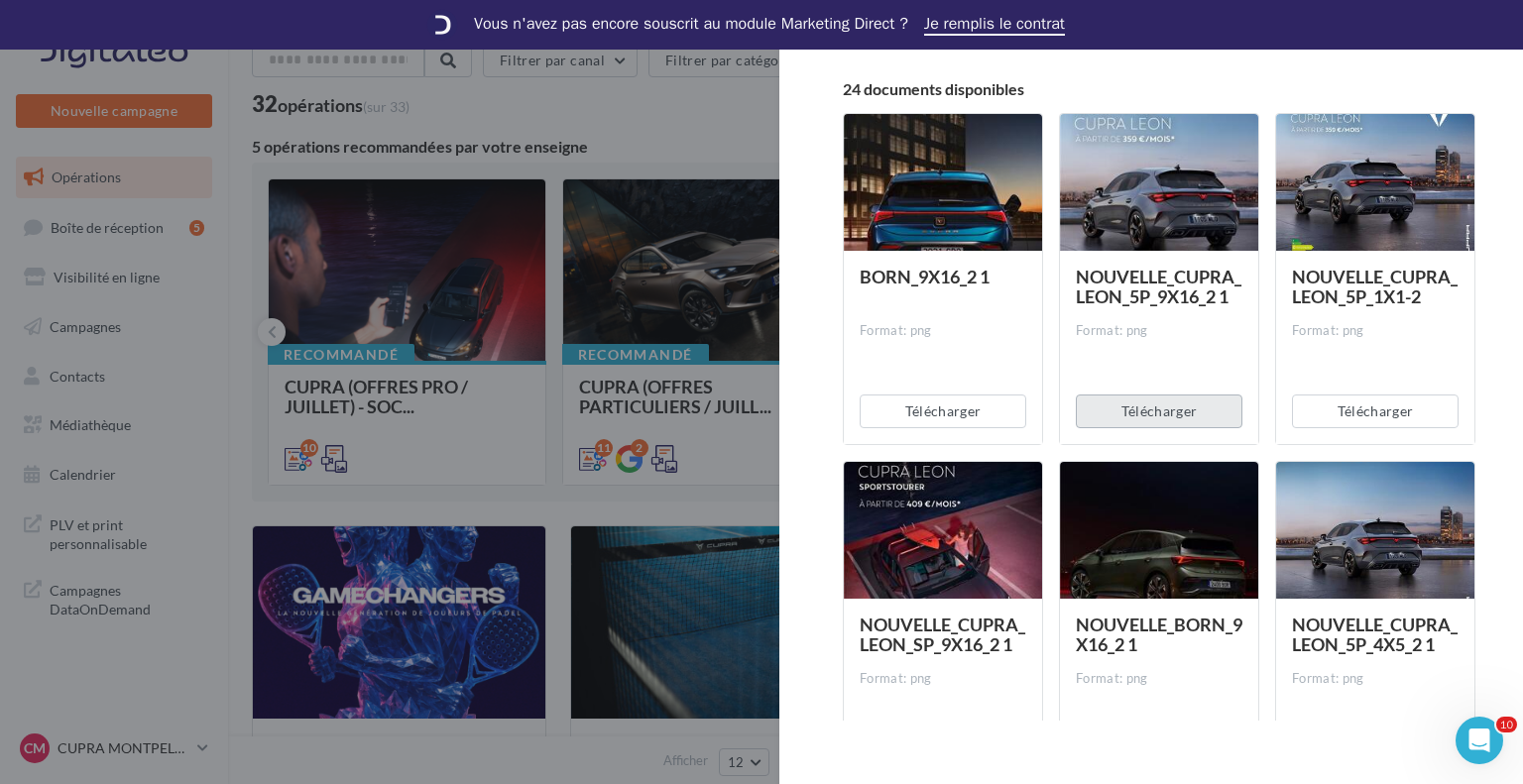 drag, startPoint x: 1091, startPoint y: 413, endPoint x: 1175, endPoint y: 424, distance: 84.71718 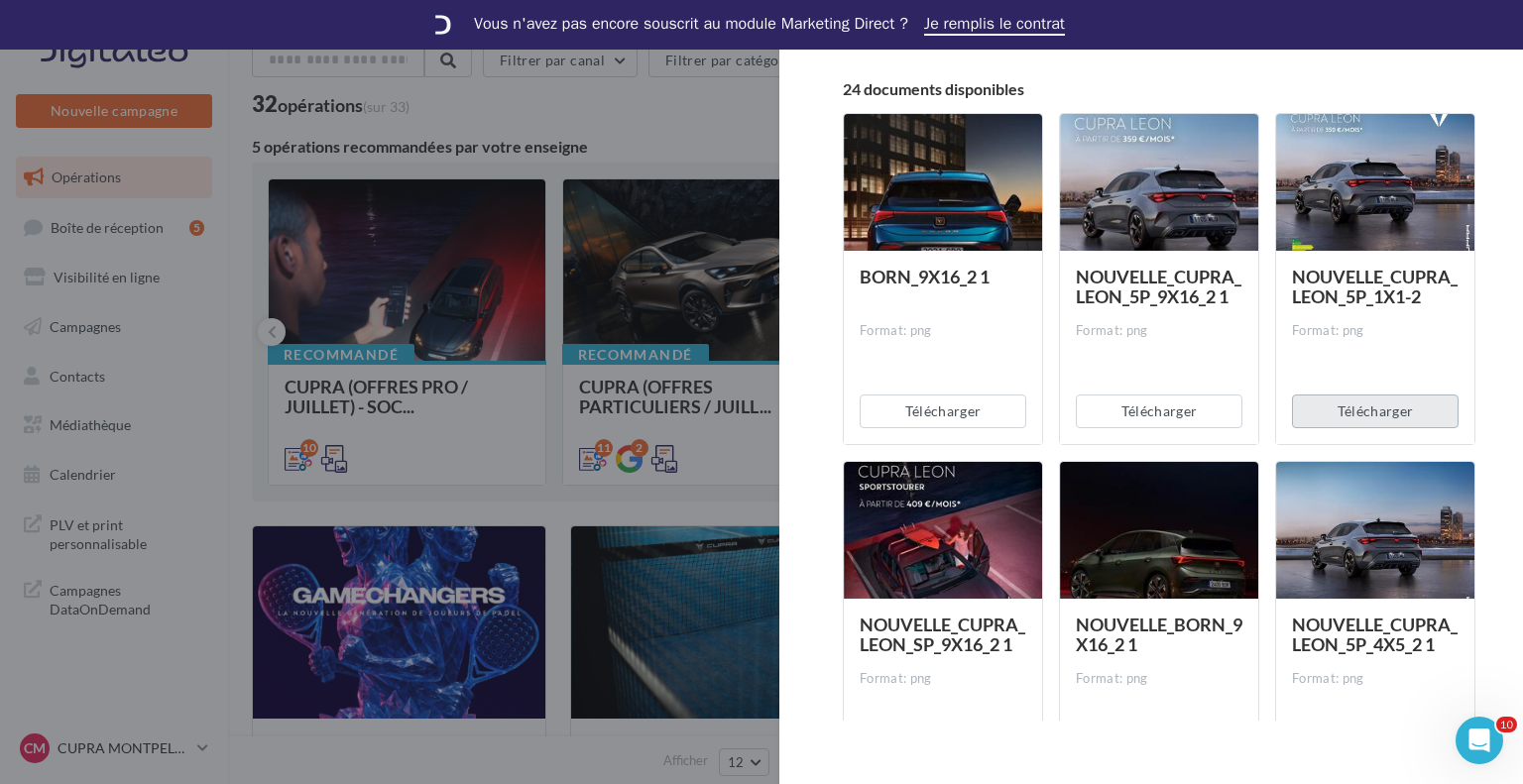 click on "Télécharger" at bounding box center [1375, 411] 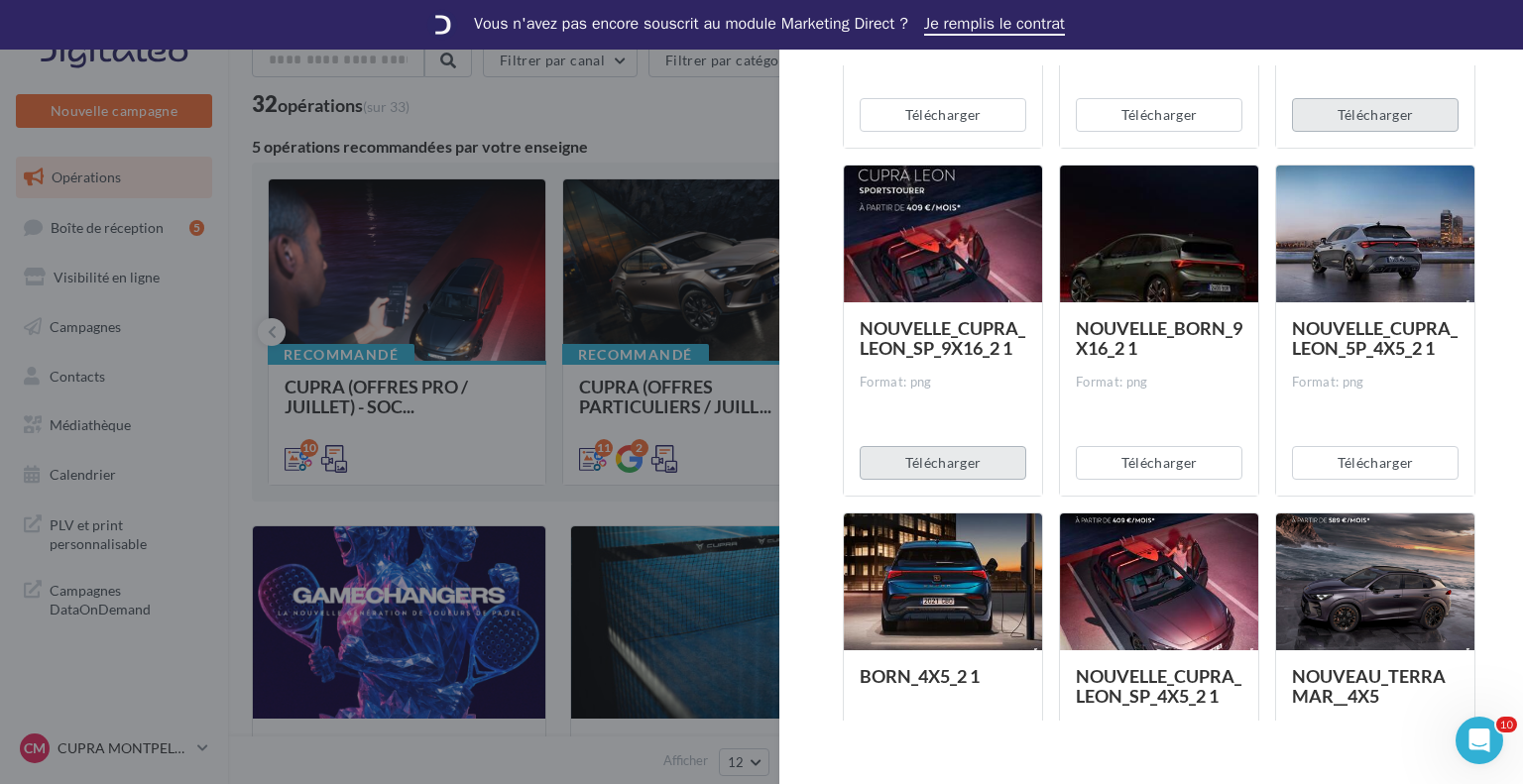 scroll, scrollTop: 595, scrollLeft: 0, axis: vertical 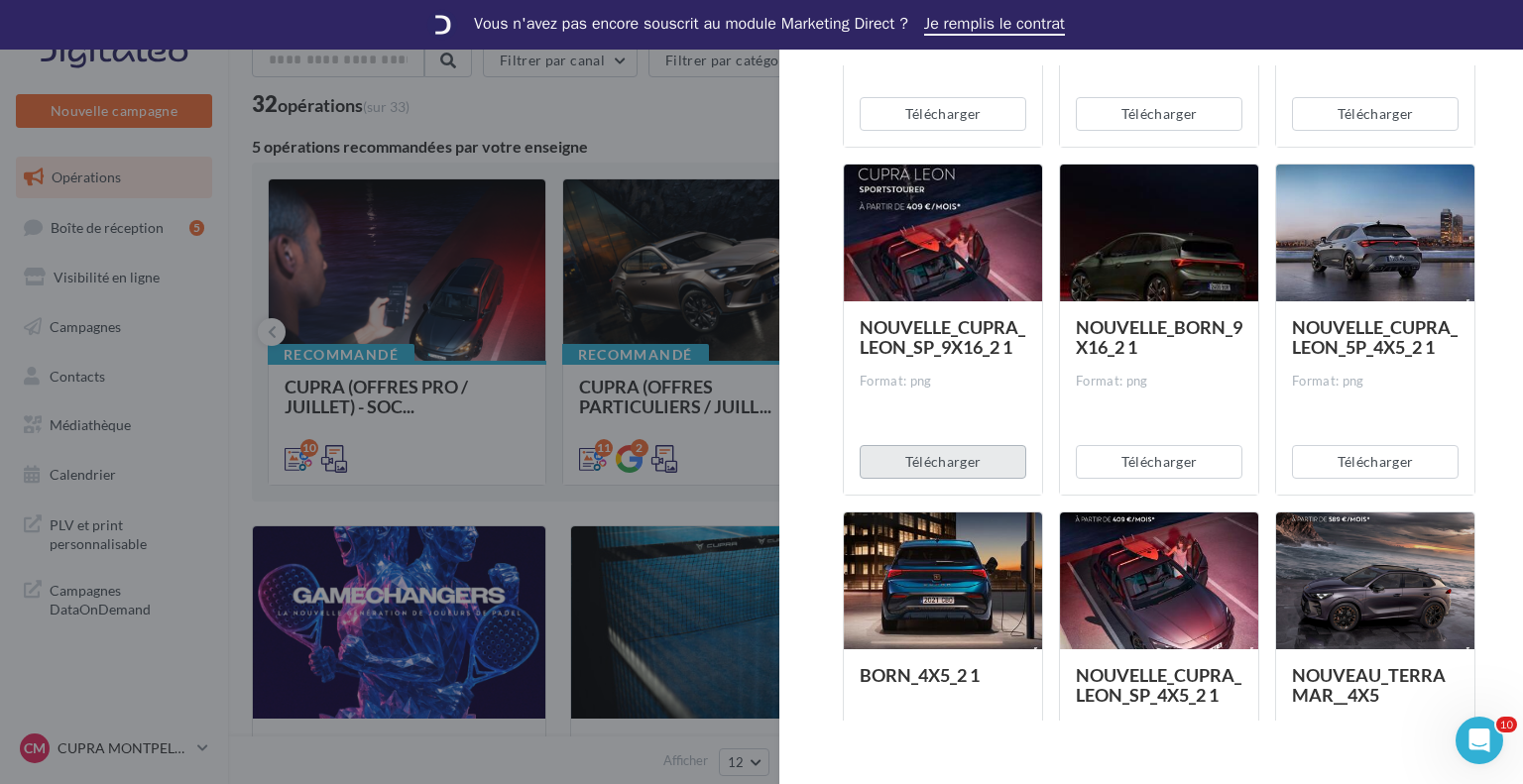 click on "Télécharger" at bounding box center (943, 462) 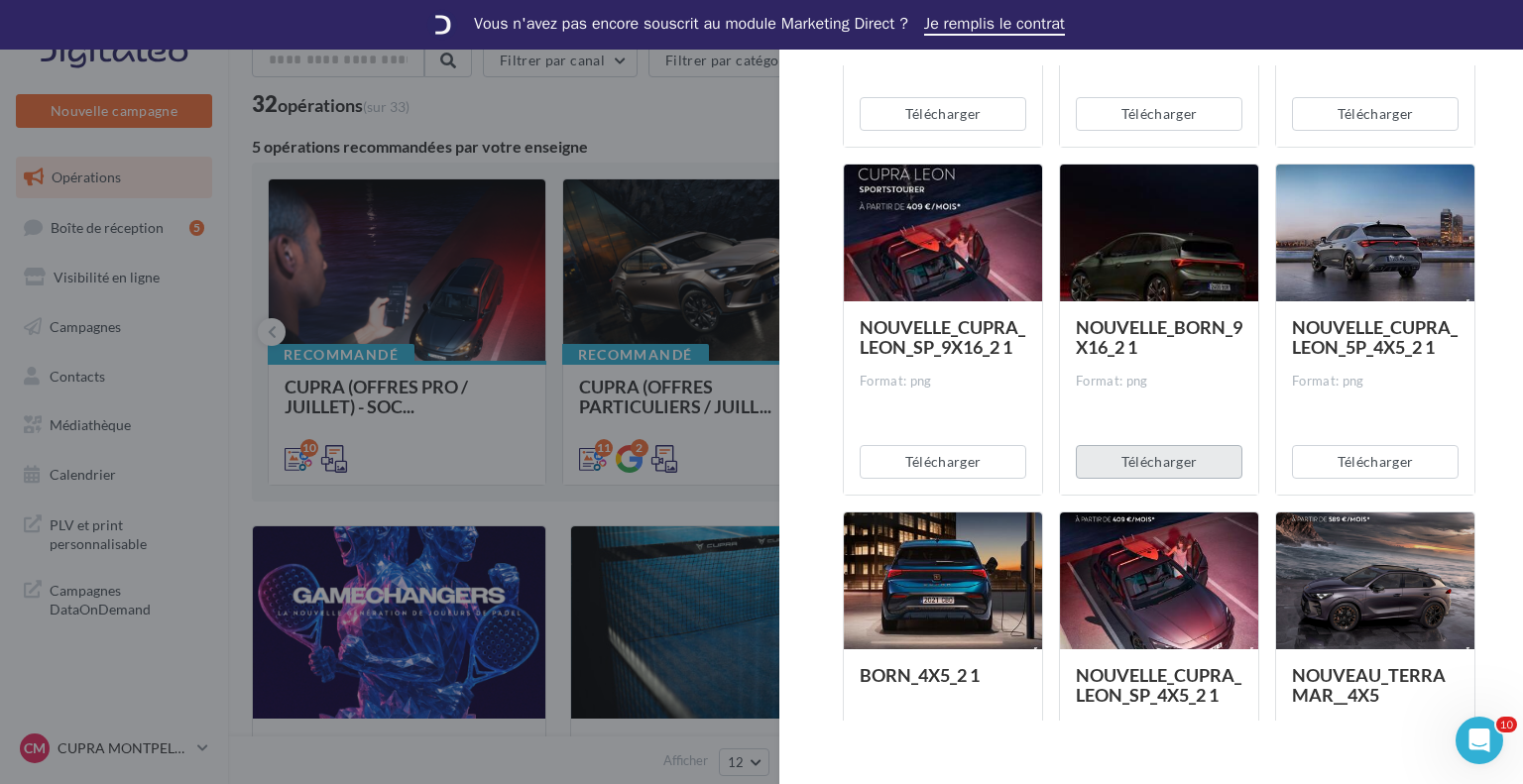 click on "Télécharger" at bounding box center (1159, 462) 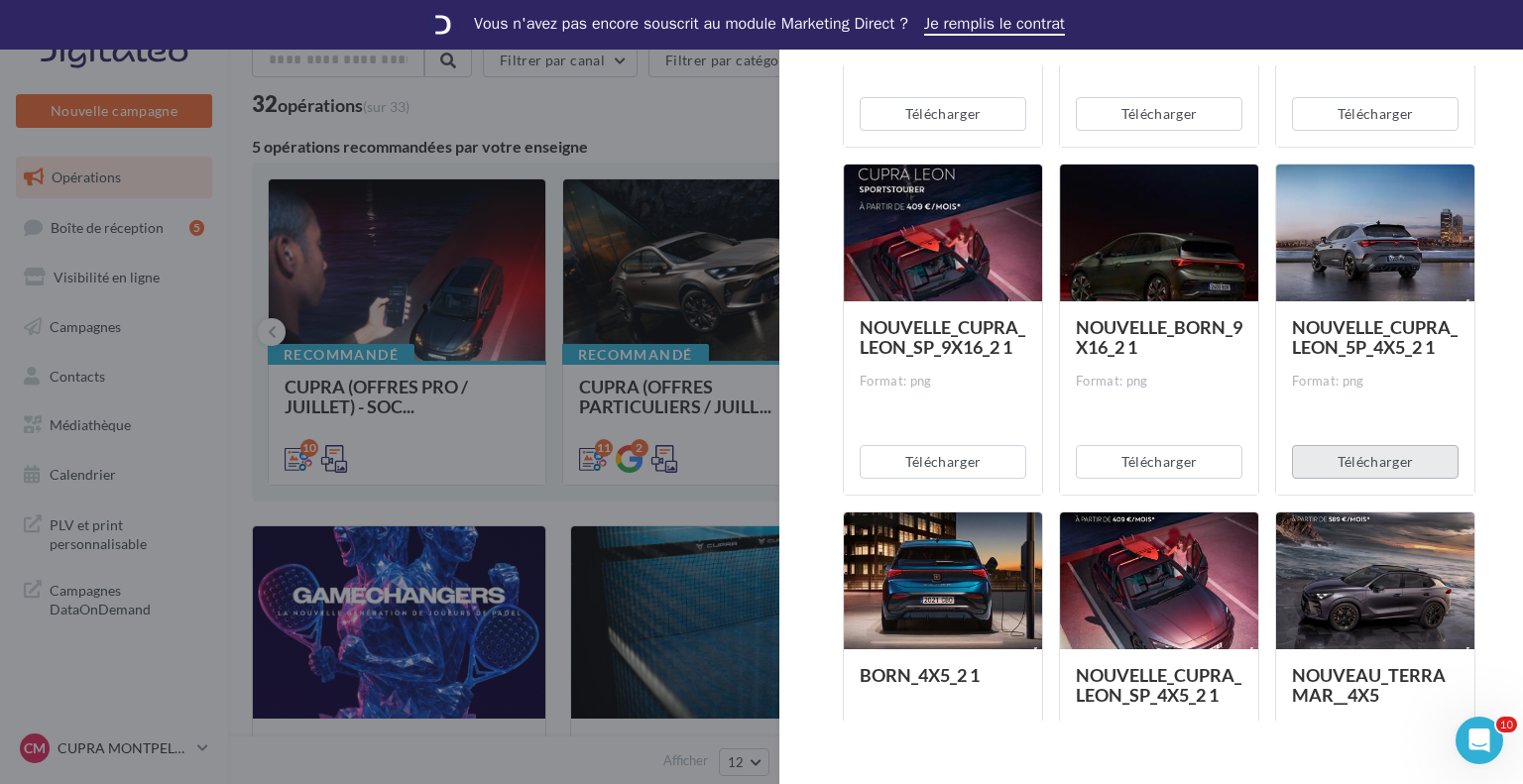 click on "Télécharger" at bounding box center (1375, 462) 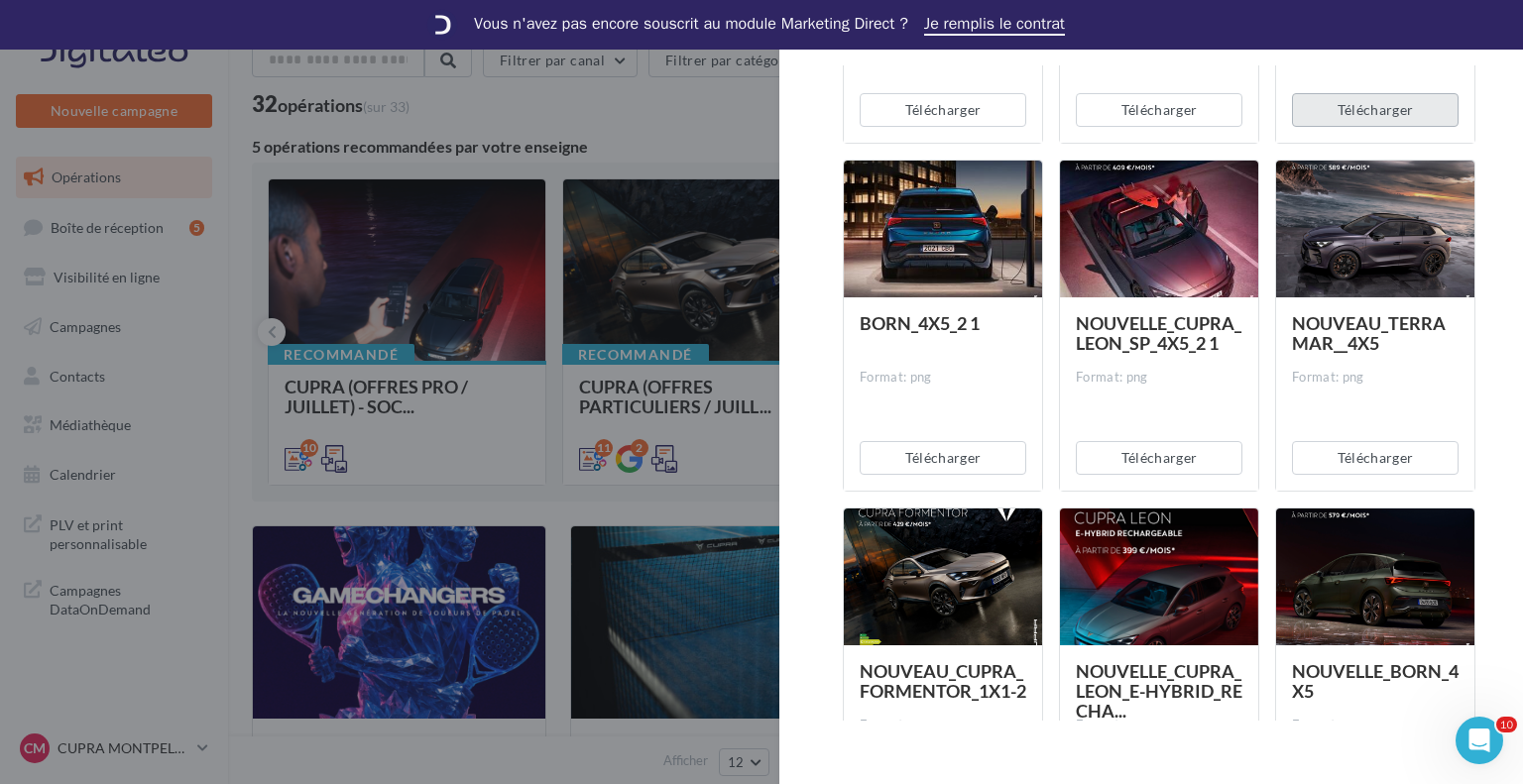 scroll, scrollTop: 1090, scrollLeft: 0, axis: vertical 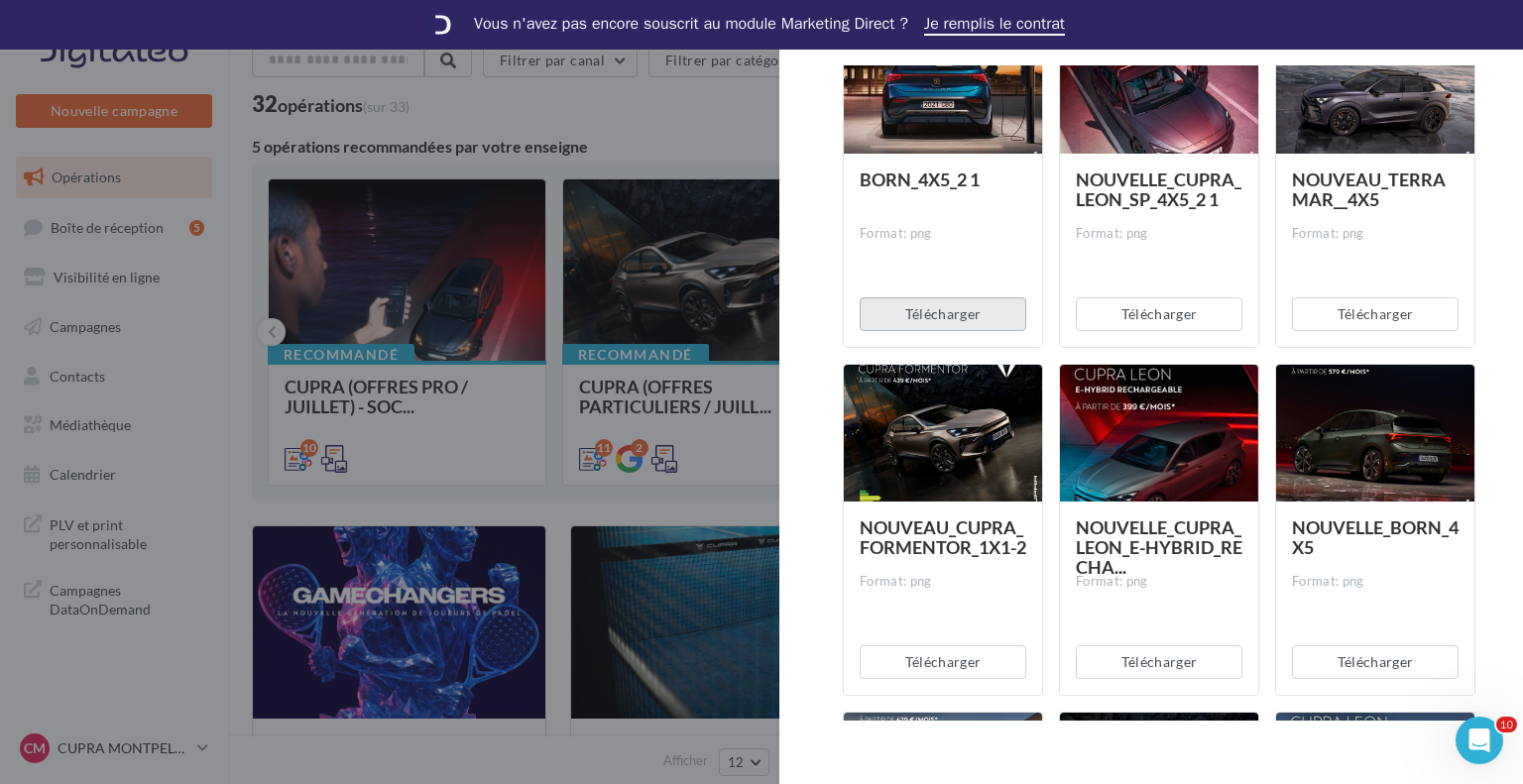 click on "Télécharger" at bounding box center (943, 314) 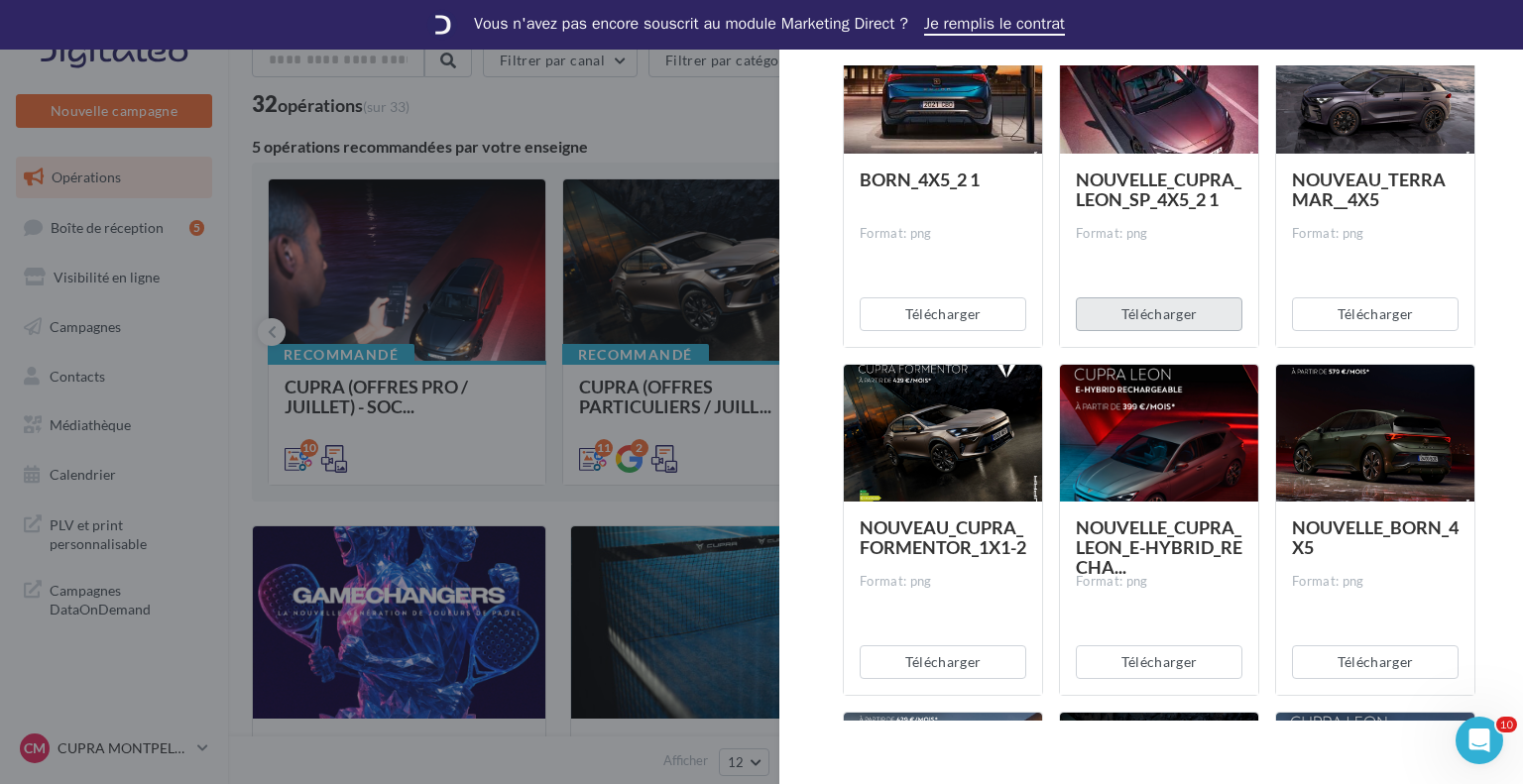 click on "Télécharger" at bounding box center (1159, 314) 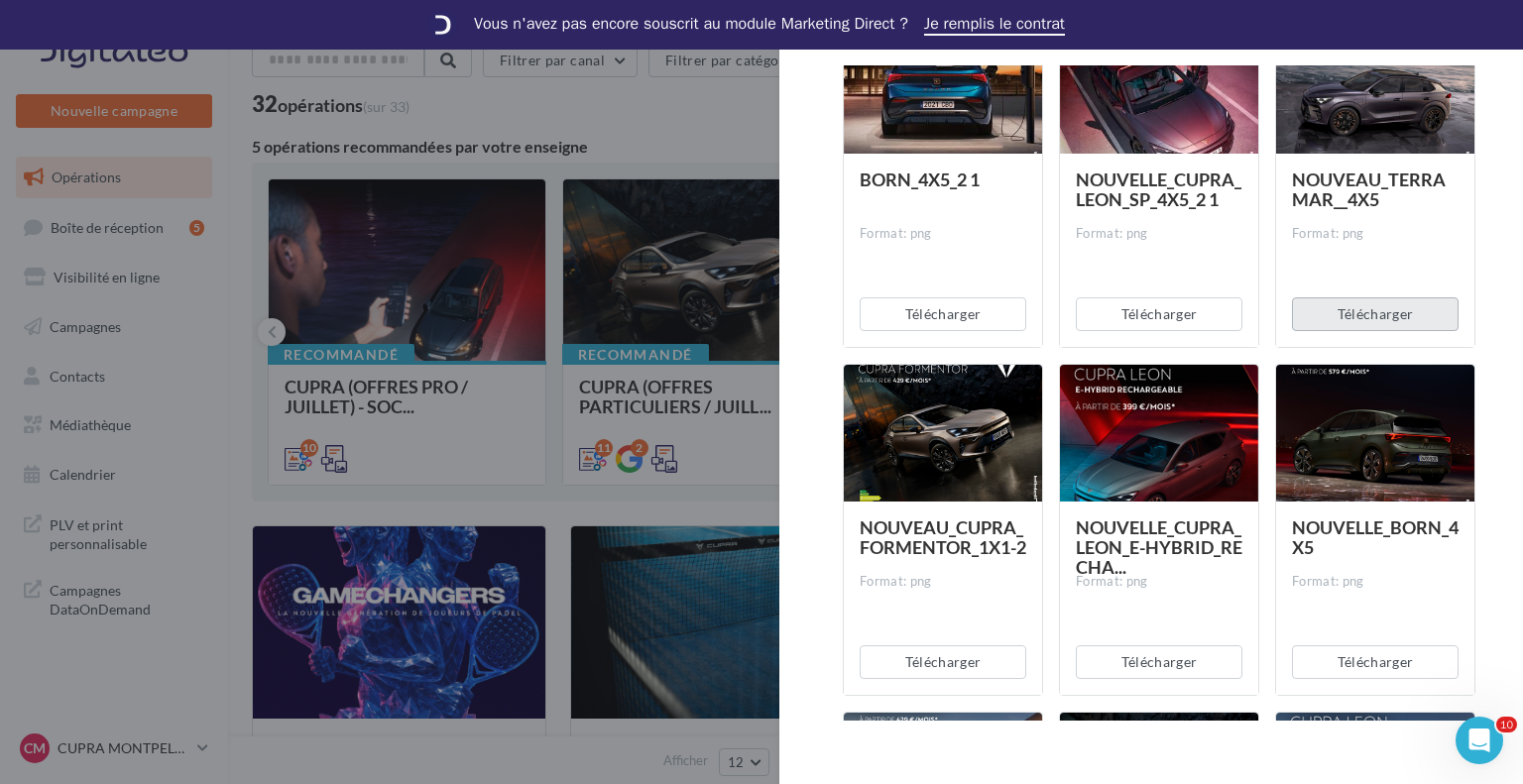 drag, startPoint x: 1333, startPoint y: 305, endPoint x: 1275, endPoint y: 332, distance: 63.97656 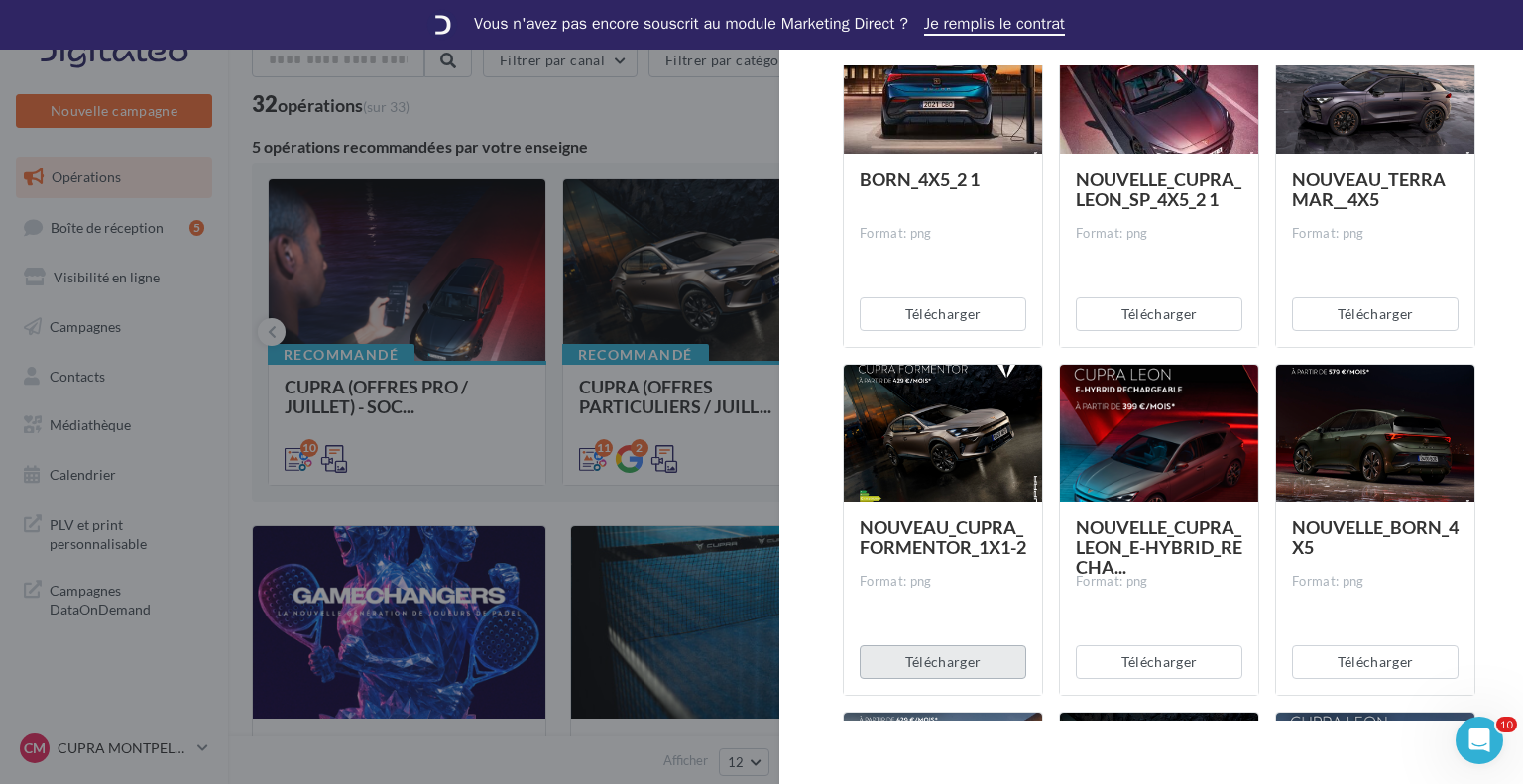 drag, startPoint x: 960, startPoint y: 661, endPoint x: 995, endPoint y: 653, distance: 35.902646 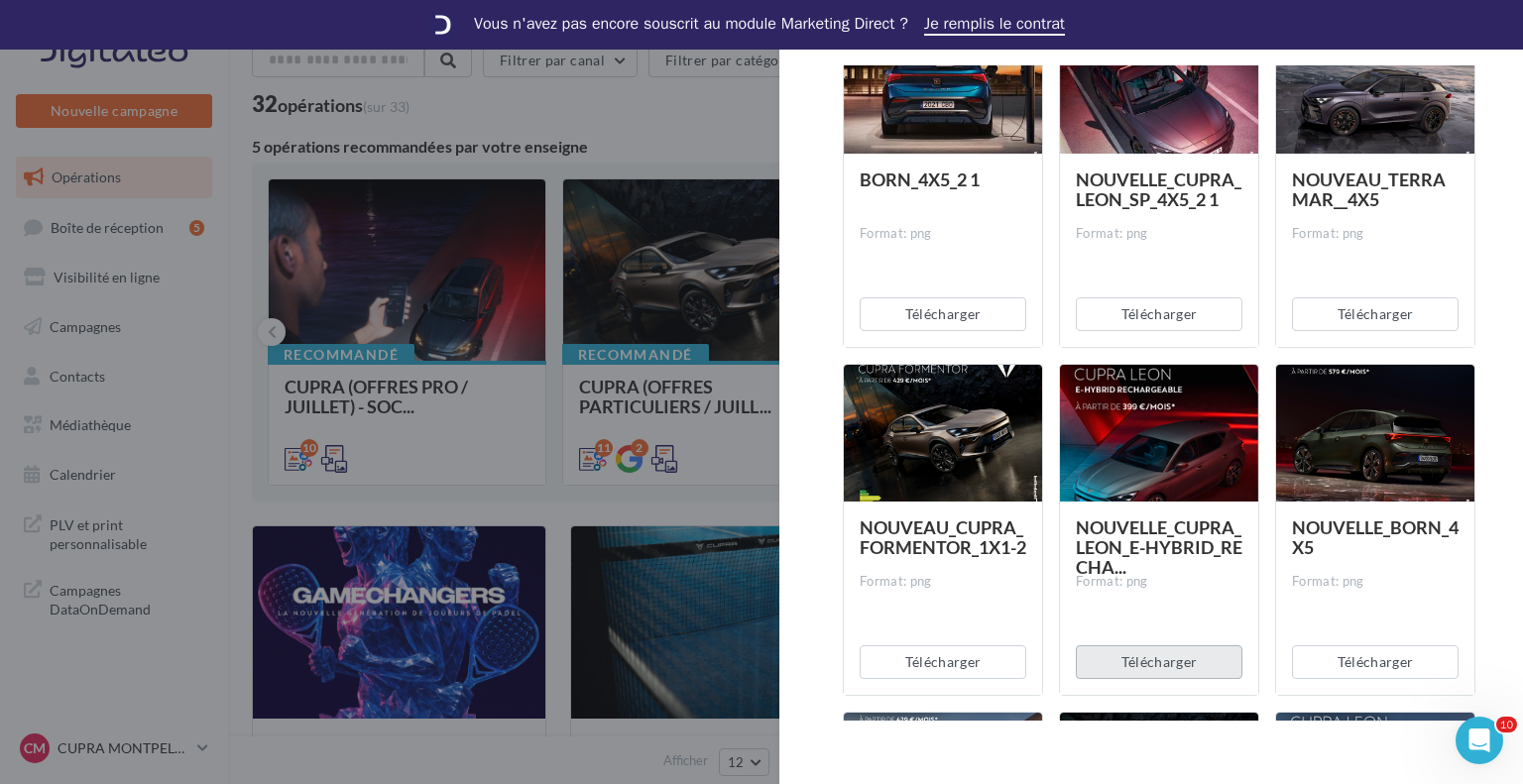 click on "Télécharger" at bounding box center (1159, 662) 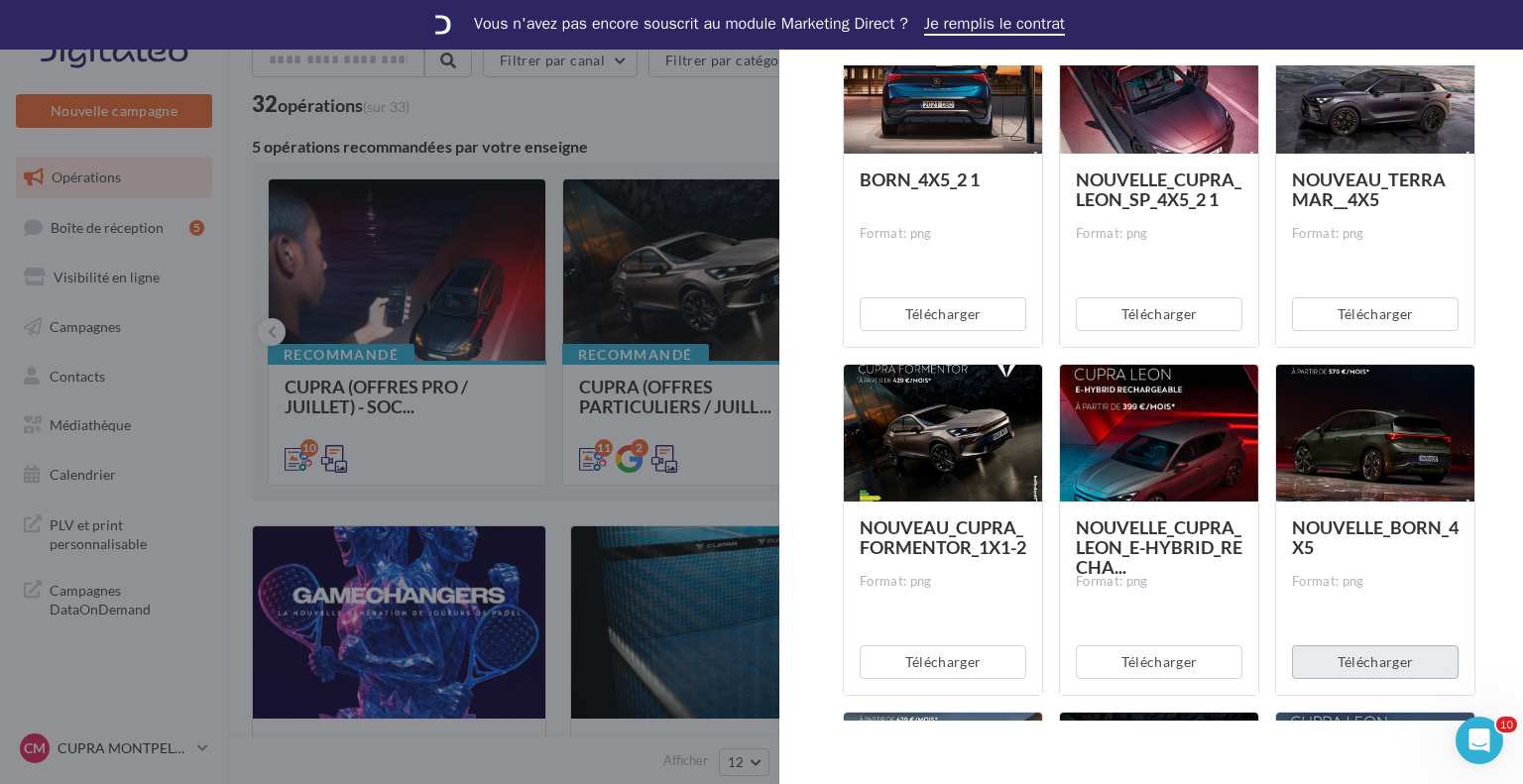 click on "Télécharger" at bounding box center (1375, 662) 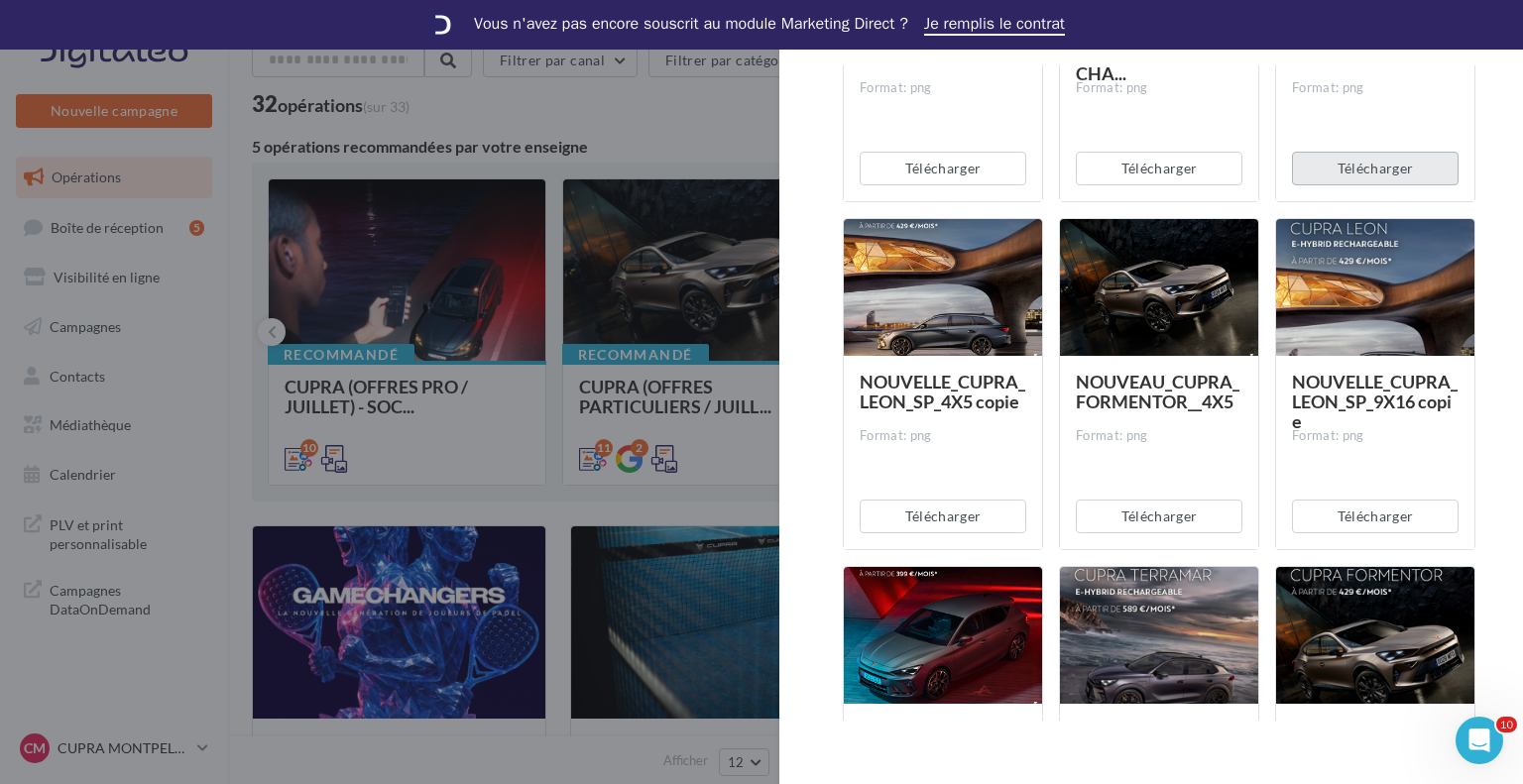 scroll, scrollTop: 1586, scrollLeft: 0, axis: vertical 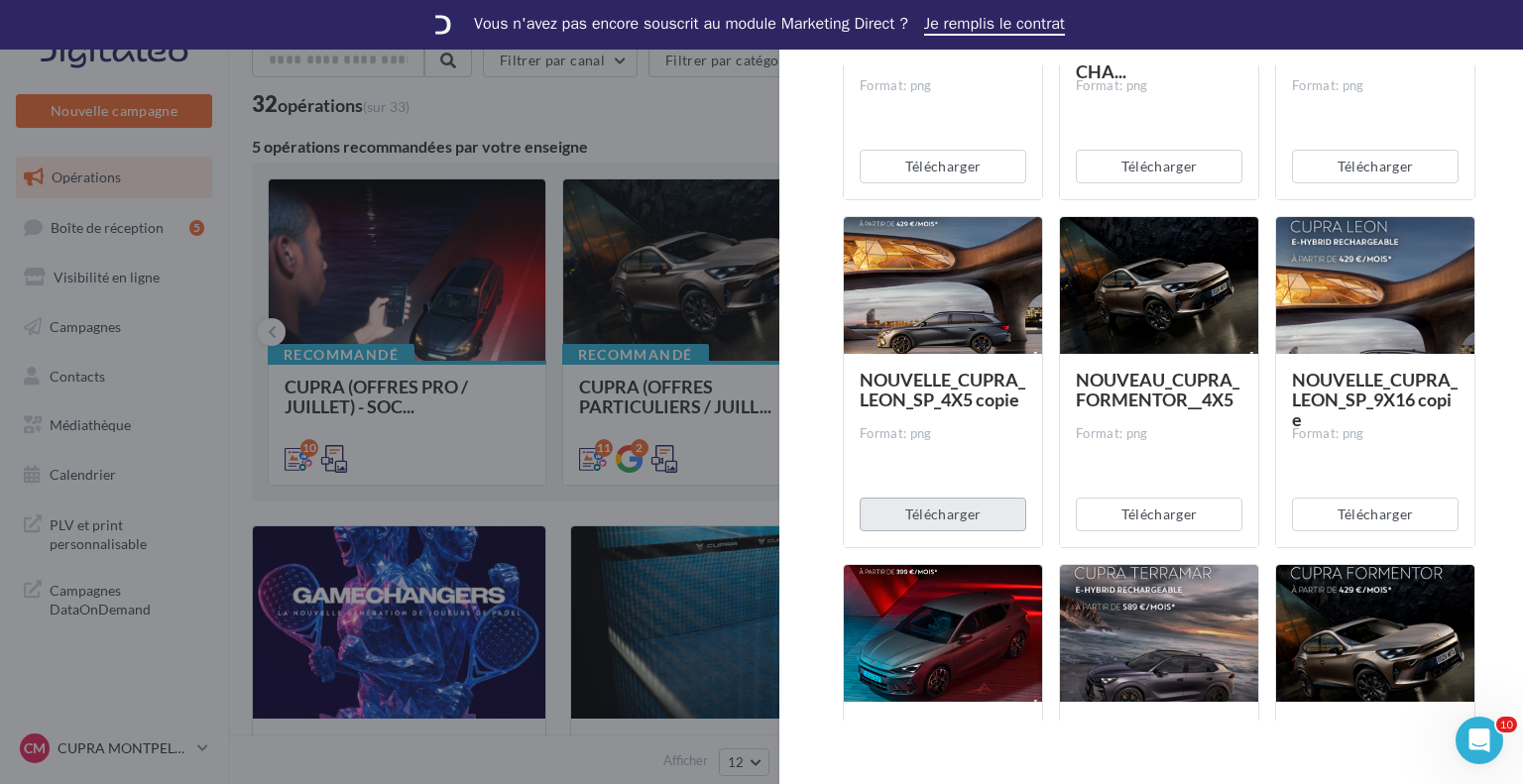 click on "Télécharger" at bounding box center (943, 514) 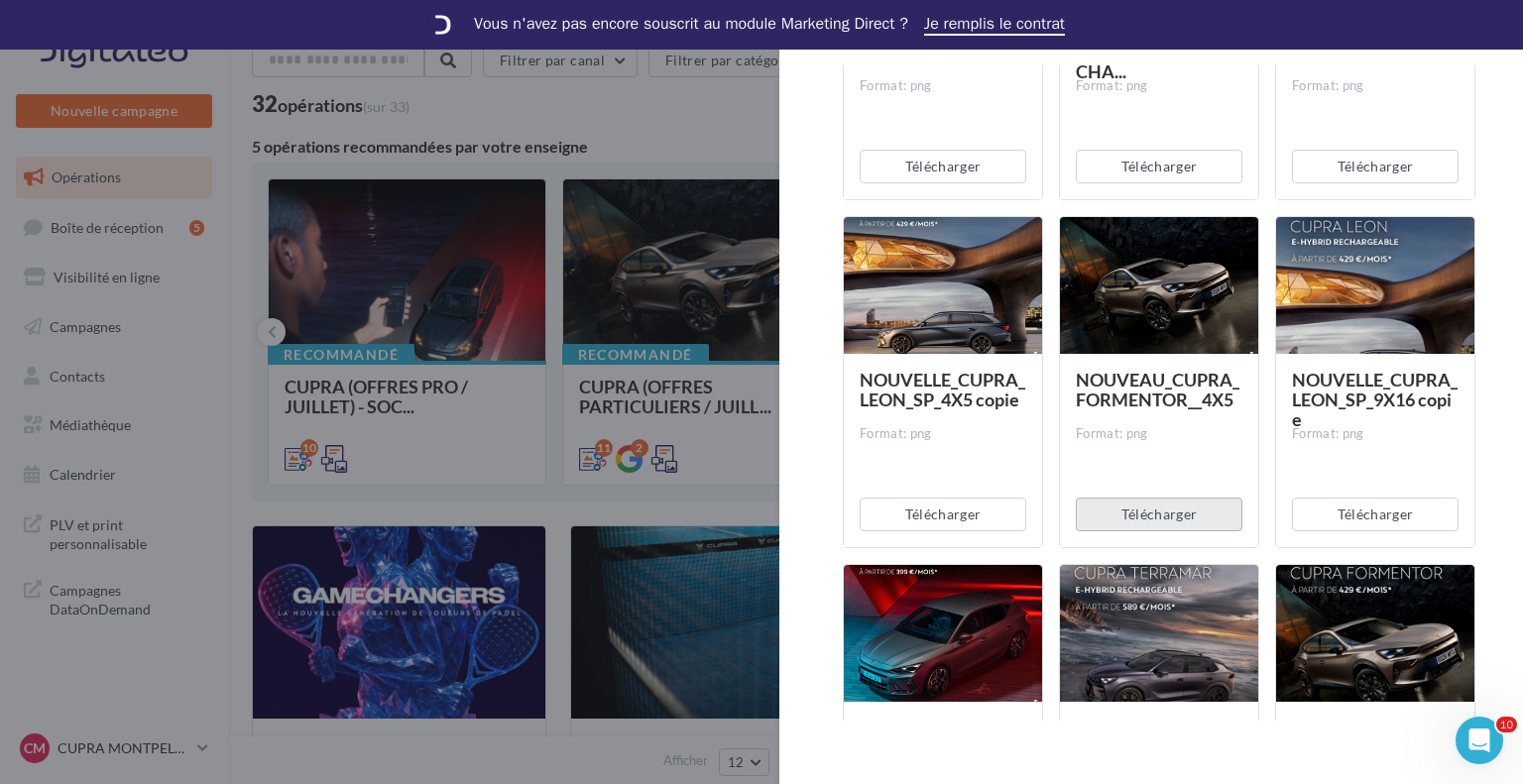 drag, startPoint x: 1118, startPoint y: 527, endPoint x: 1164, endPoint y: 518, distance: 46.872167 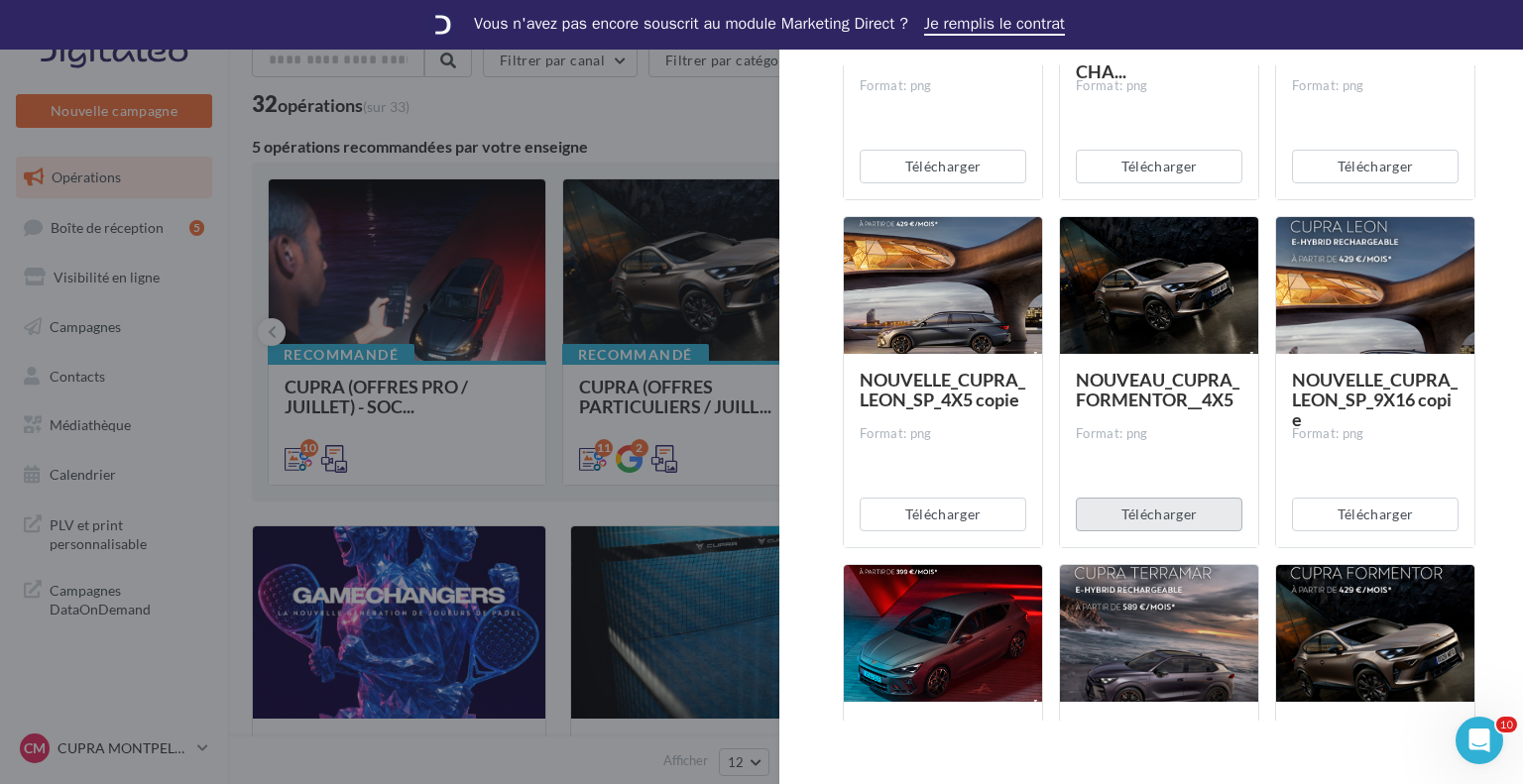 click on "Télécharger" at bounding box center [1159, 514] 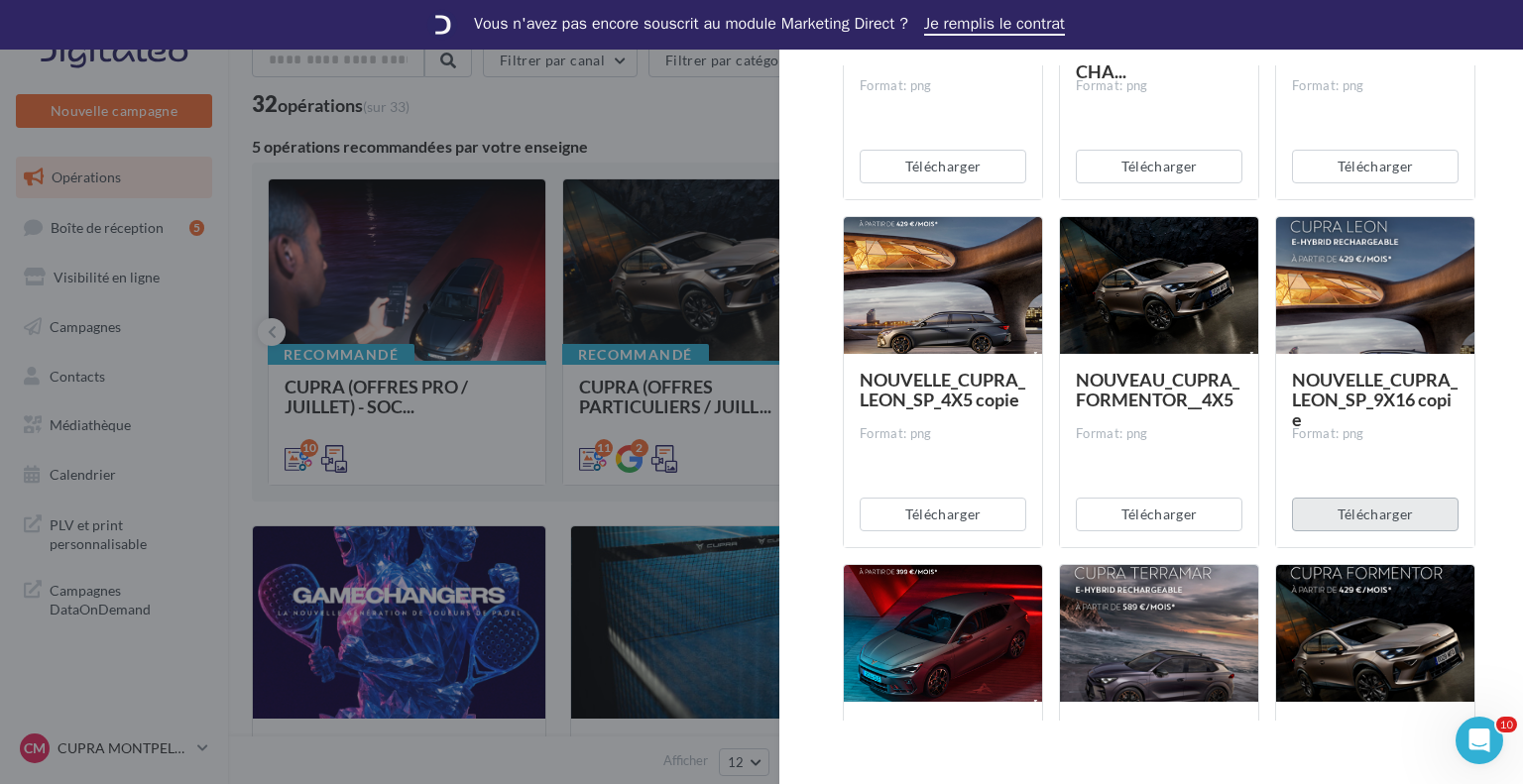 click on "Télécharger" at bounding box center [1375, 514] 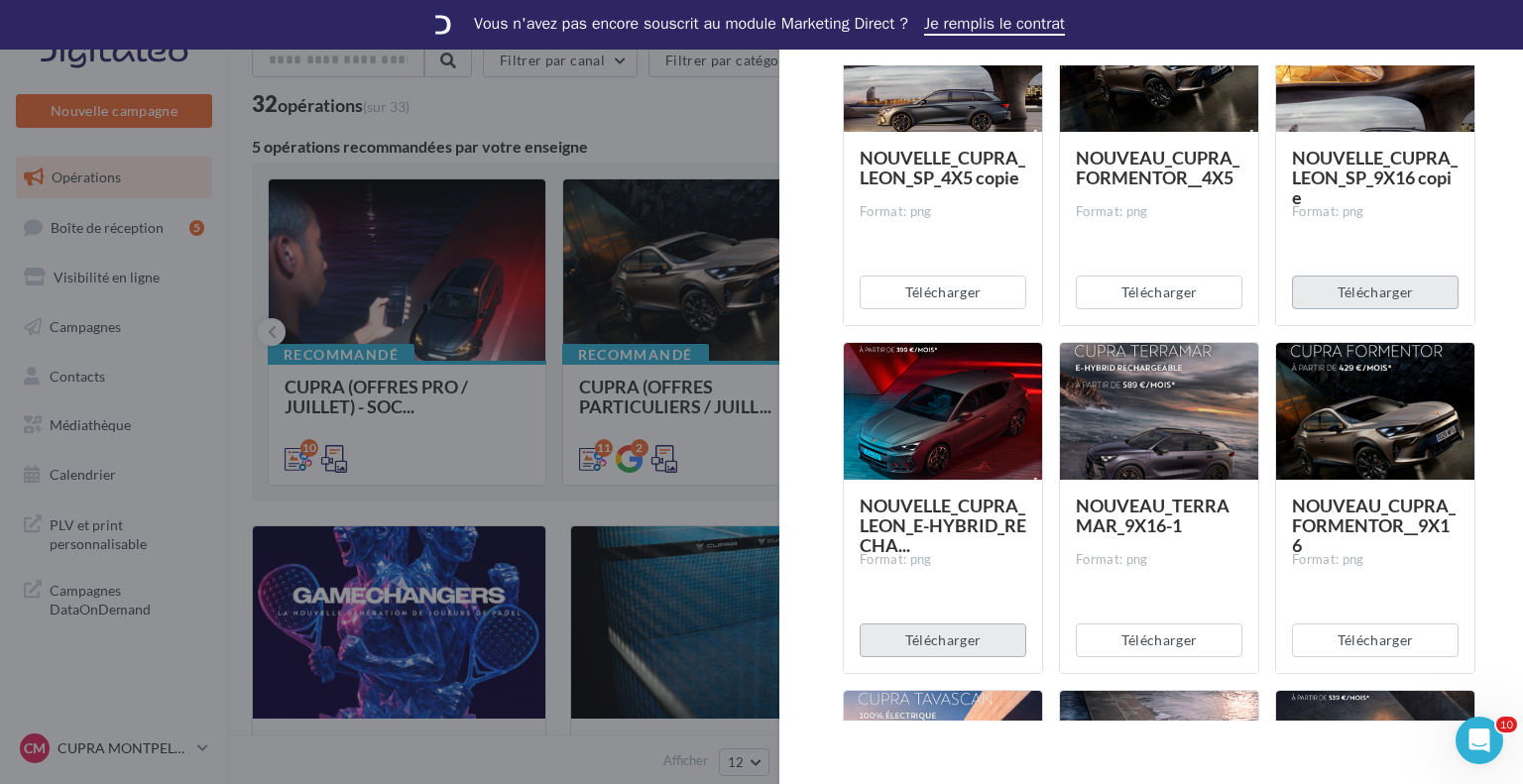 scroll, scrollTop: 1883, scrollLeft: 0, axis: vertical 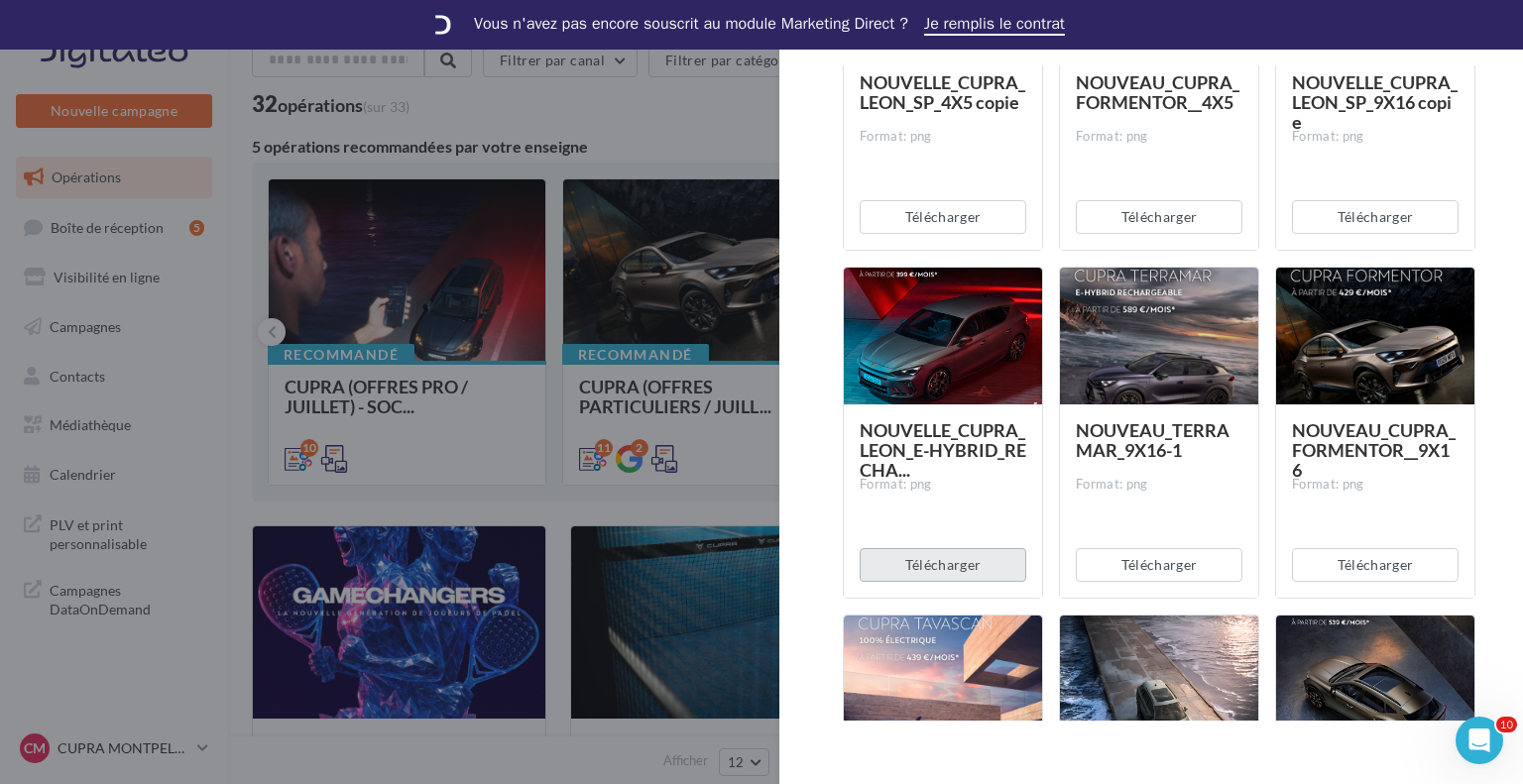 drag, startPoint x: 985, startPoint y: 560, endPoint x: 1001, endPoint y: 560, distance: 16 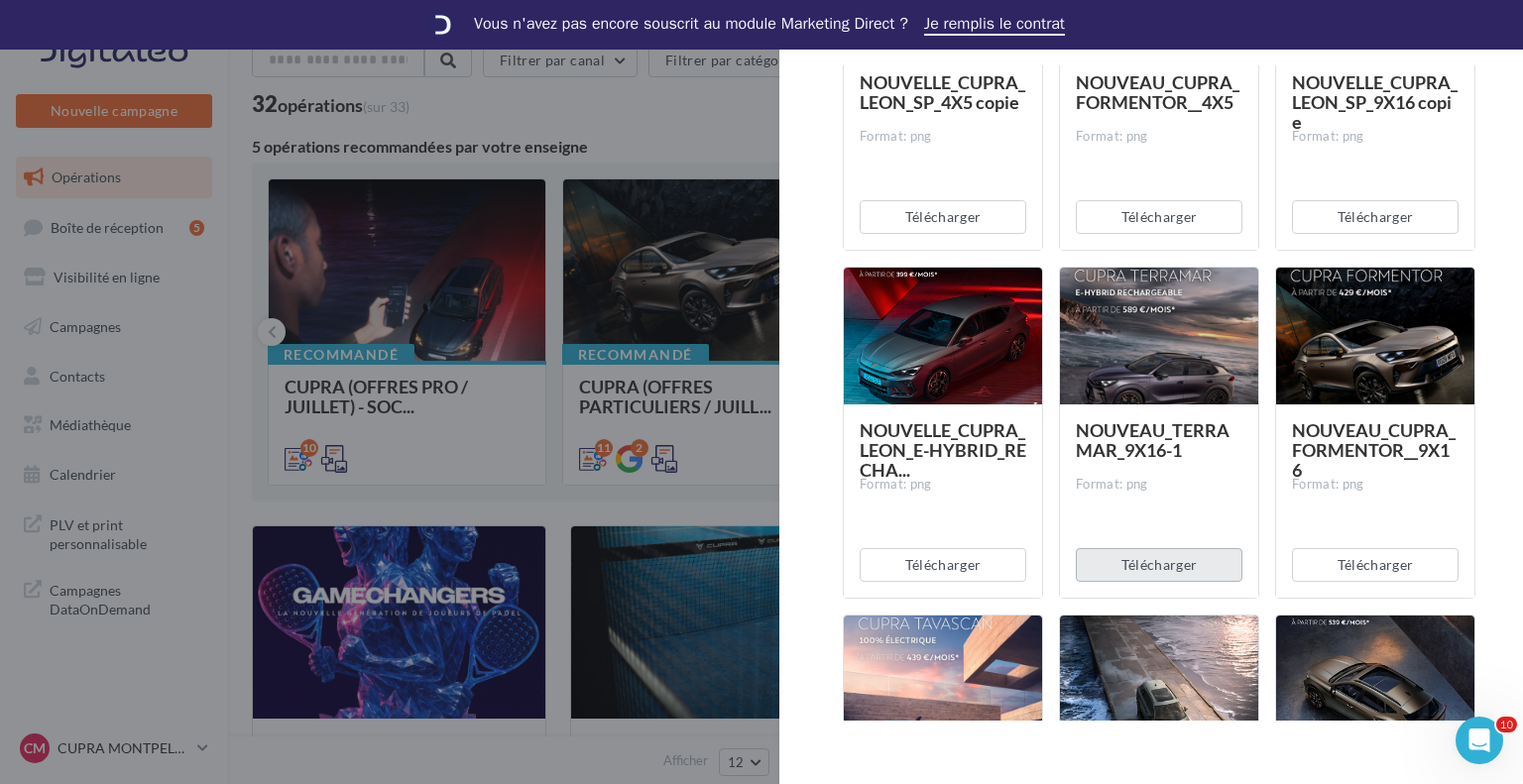 click on "Télécharger" at bounding box center [1159, 565] 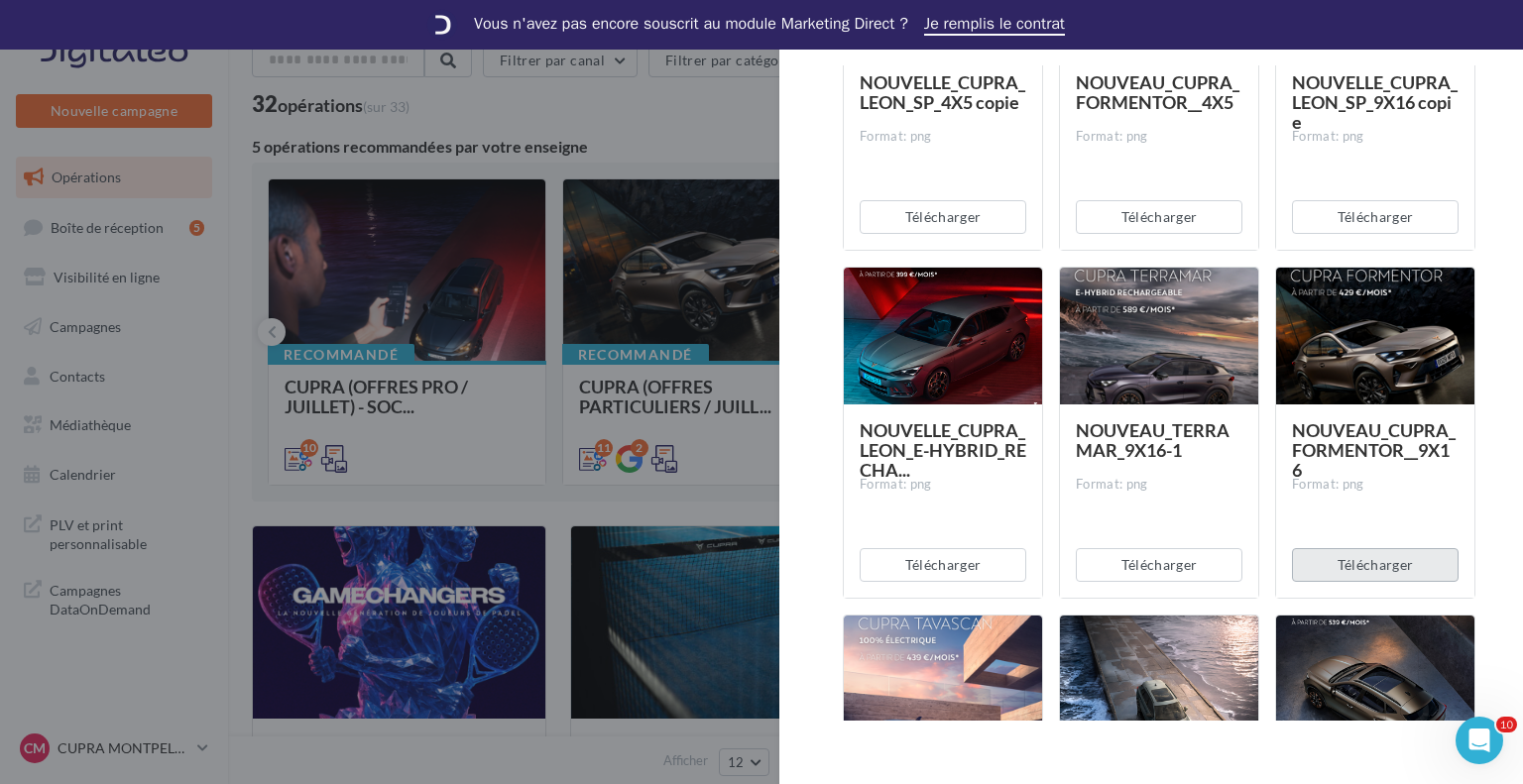 click on "Télécharger" at bounding box center [1375, 565] 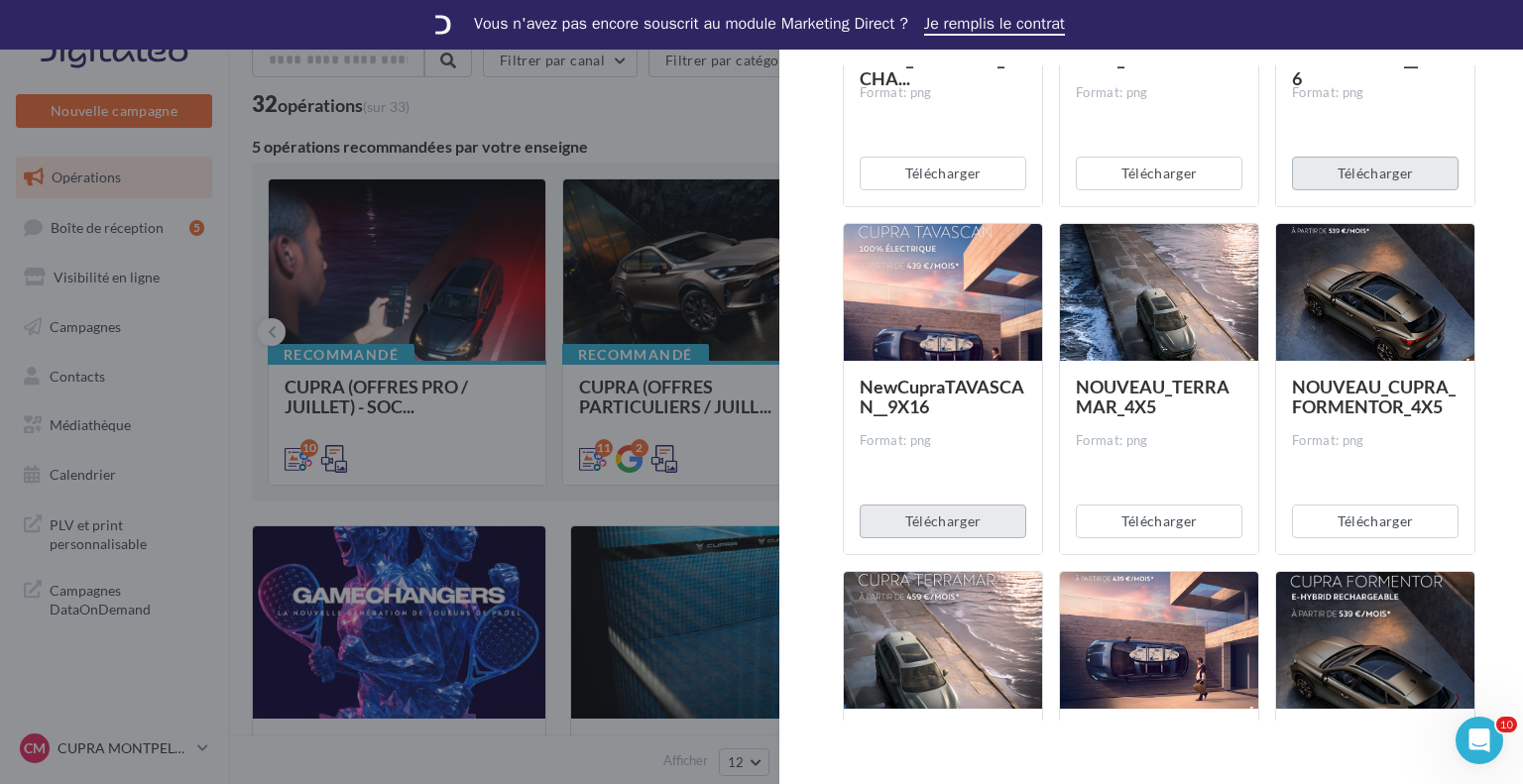 scroll, scrollTop: 2280, scrollLeft: 0, axis: vertical 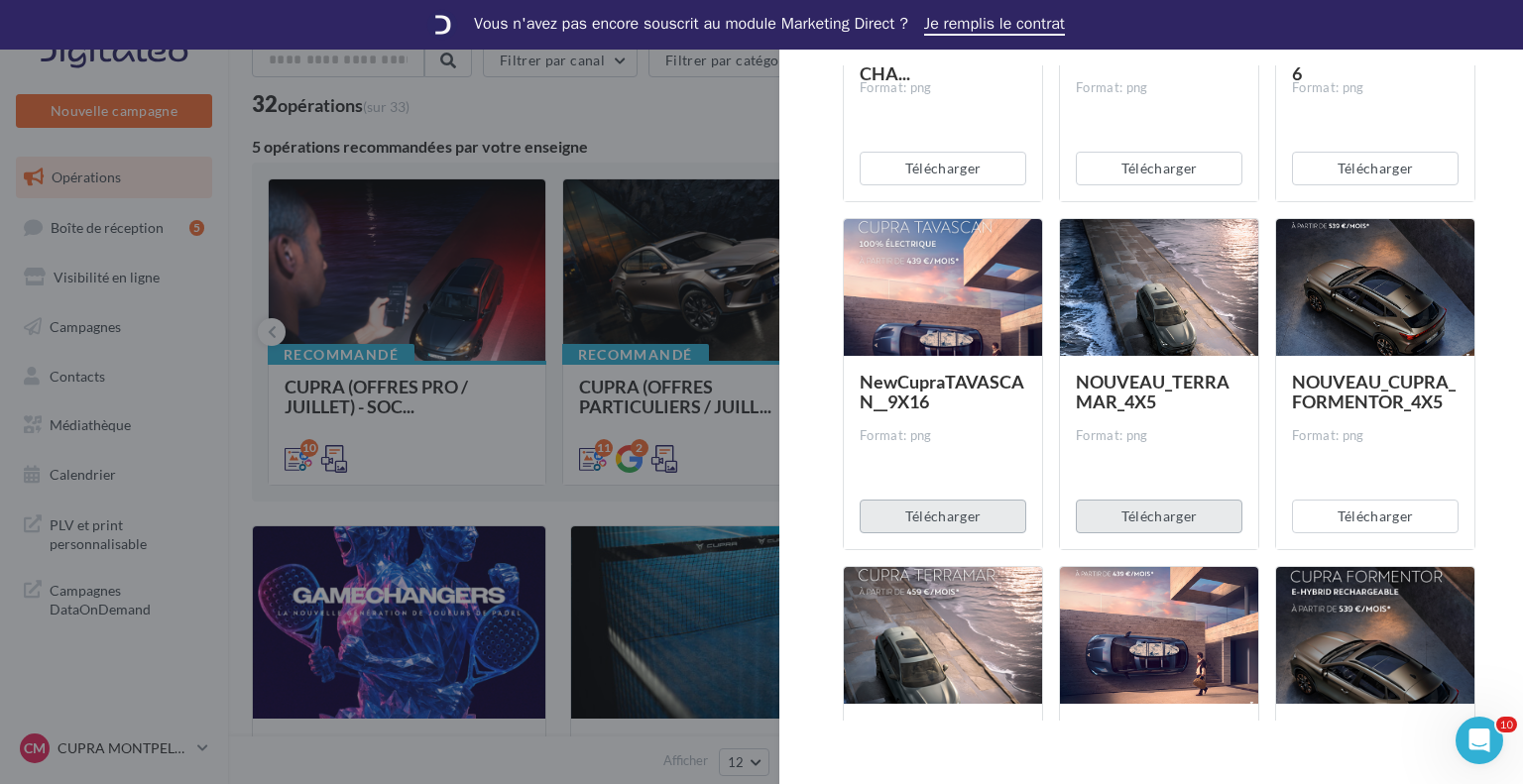 drag, startPoint x: 982, startPoint y: 520, endPoint x: 1081, endPoint y: 520, distance: 99 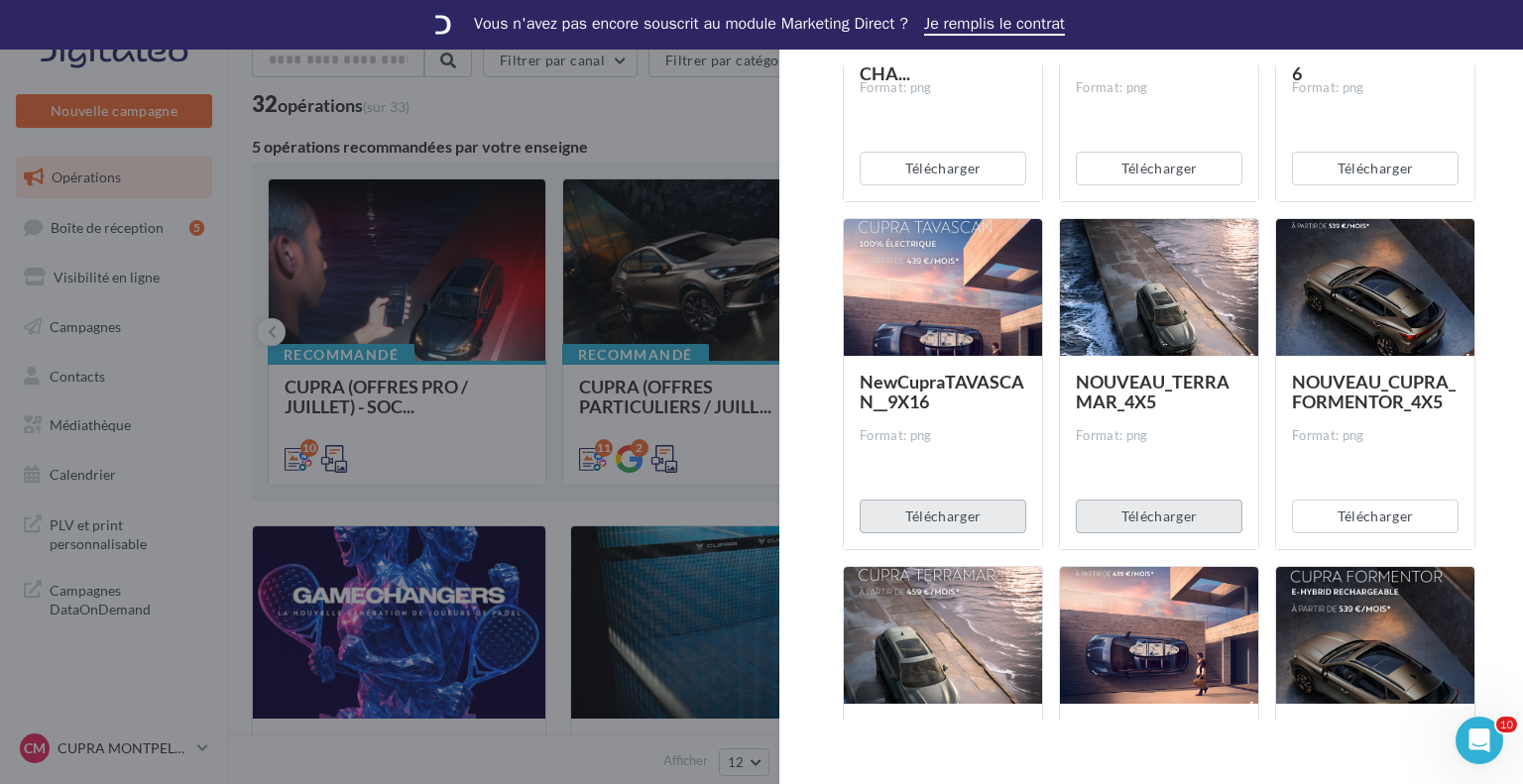 click on "Télécharger" at bounding box center (943, 516) 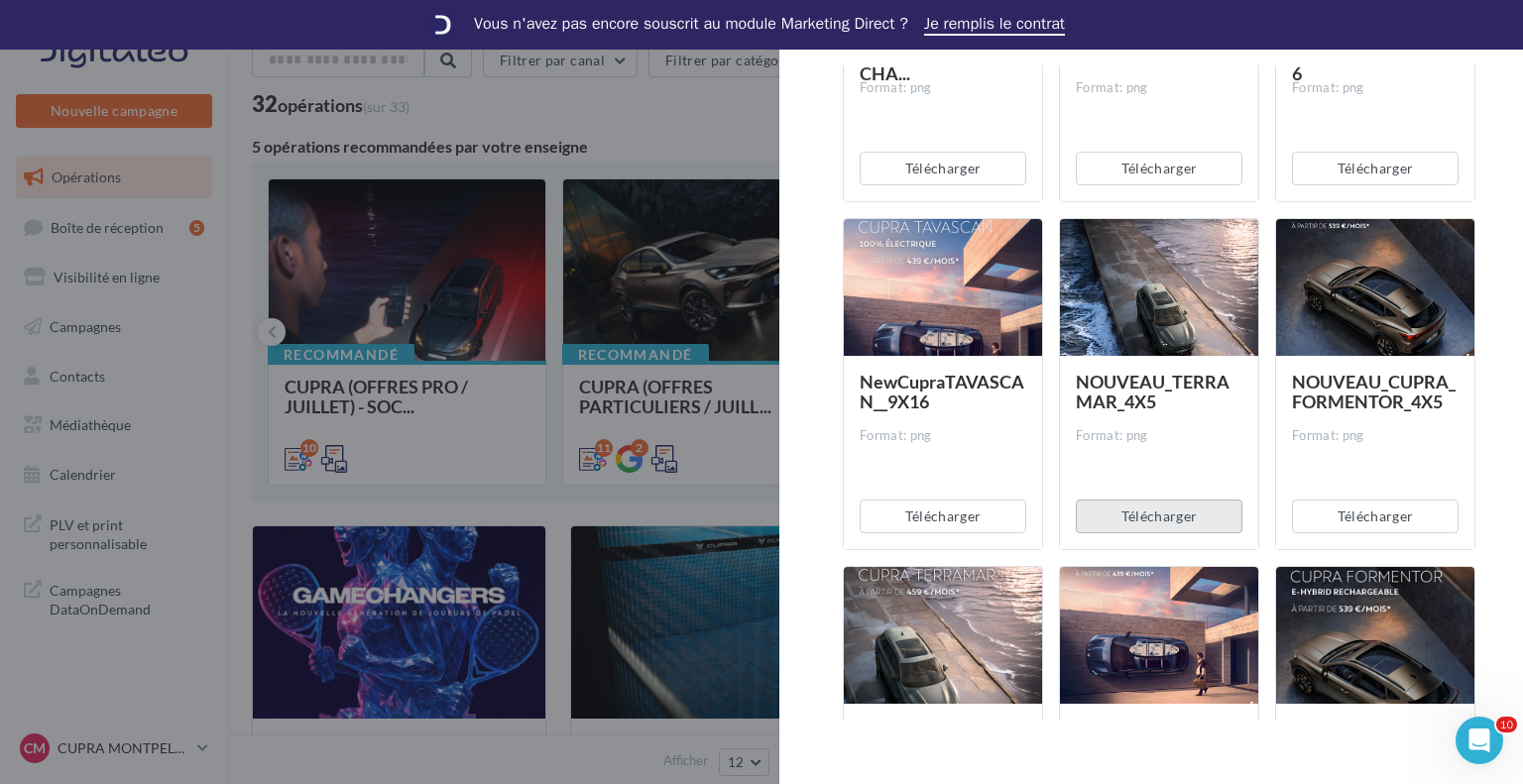 click on "Télécharger" at bounding box center [1159, 516] 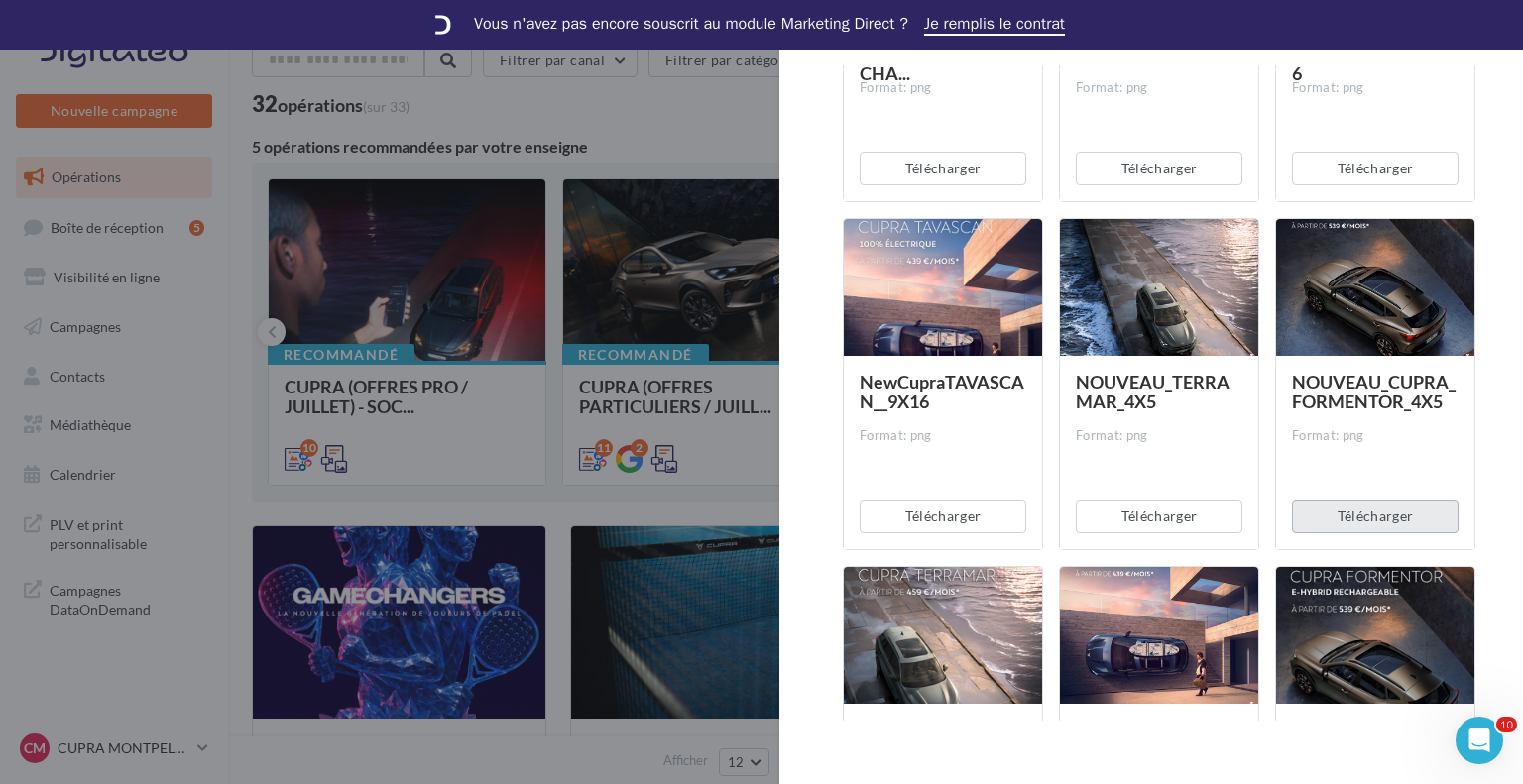 click on "Télécharger" at bounding box center (1375, 516) 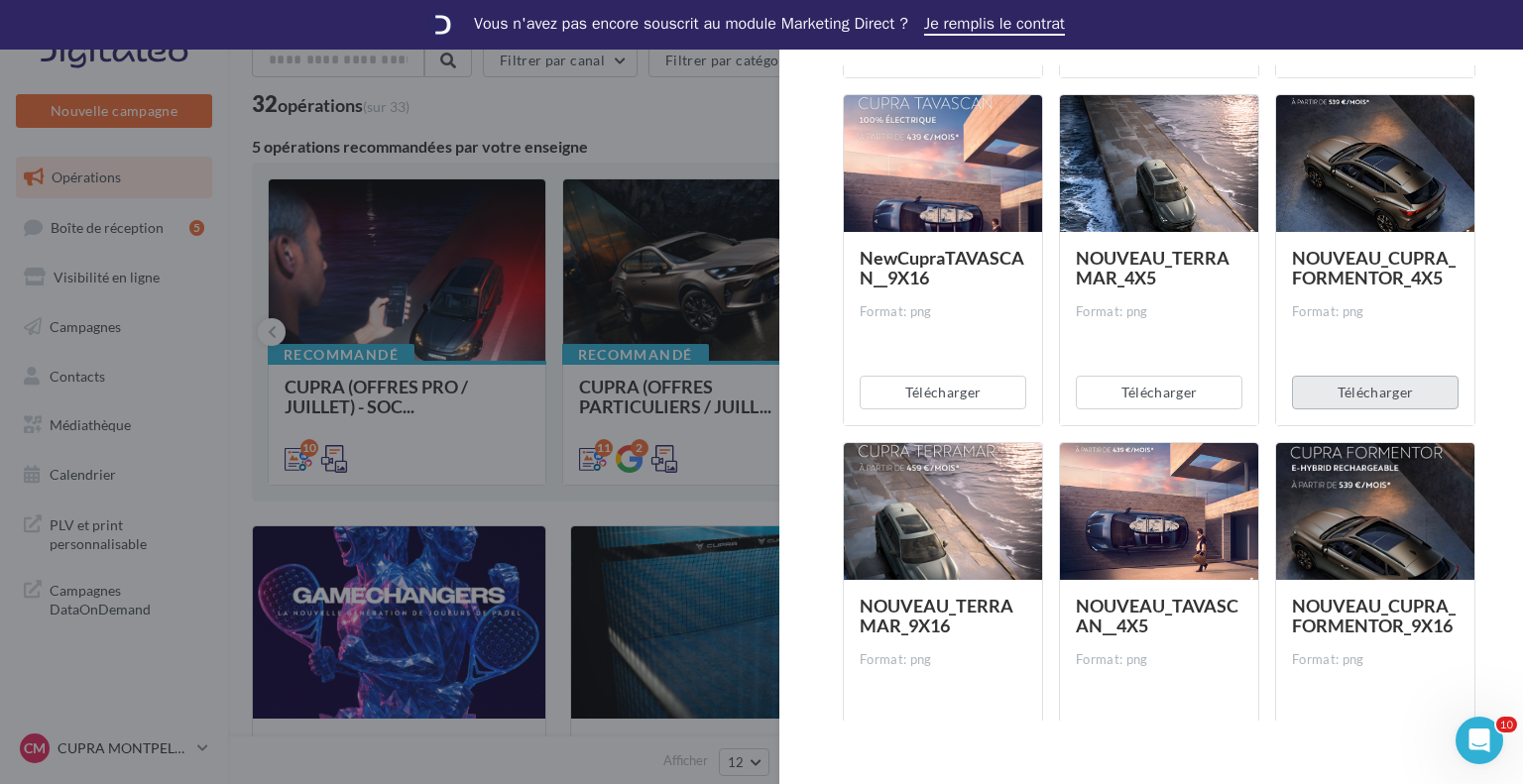 scroll, scrollTop: 2486, scrollLeft: 0, axis: vertical 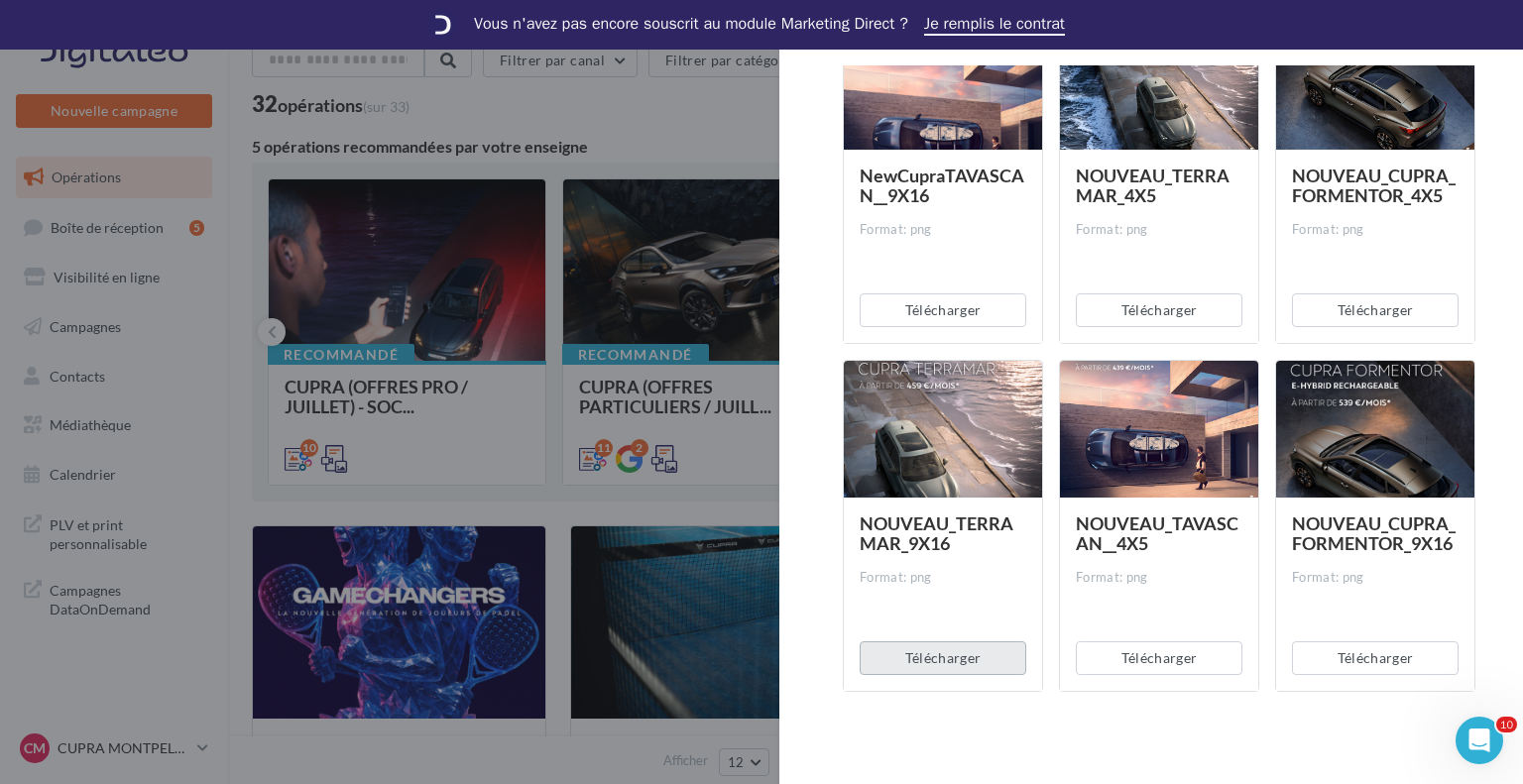 click on "Télécharger" at bounding box center [943, 658] 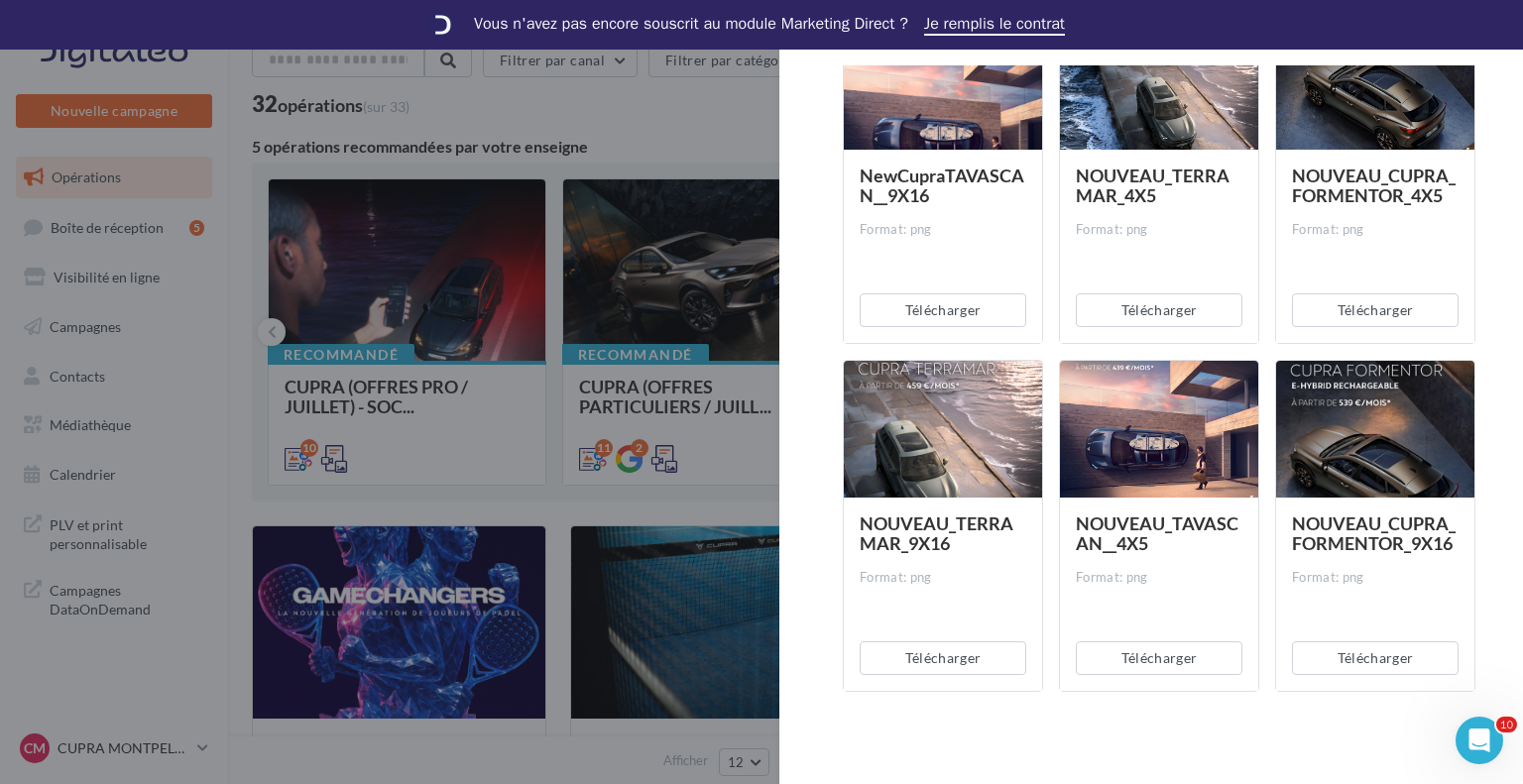 click on "Télécharger" at bounding box center (1159, 658) 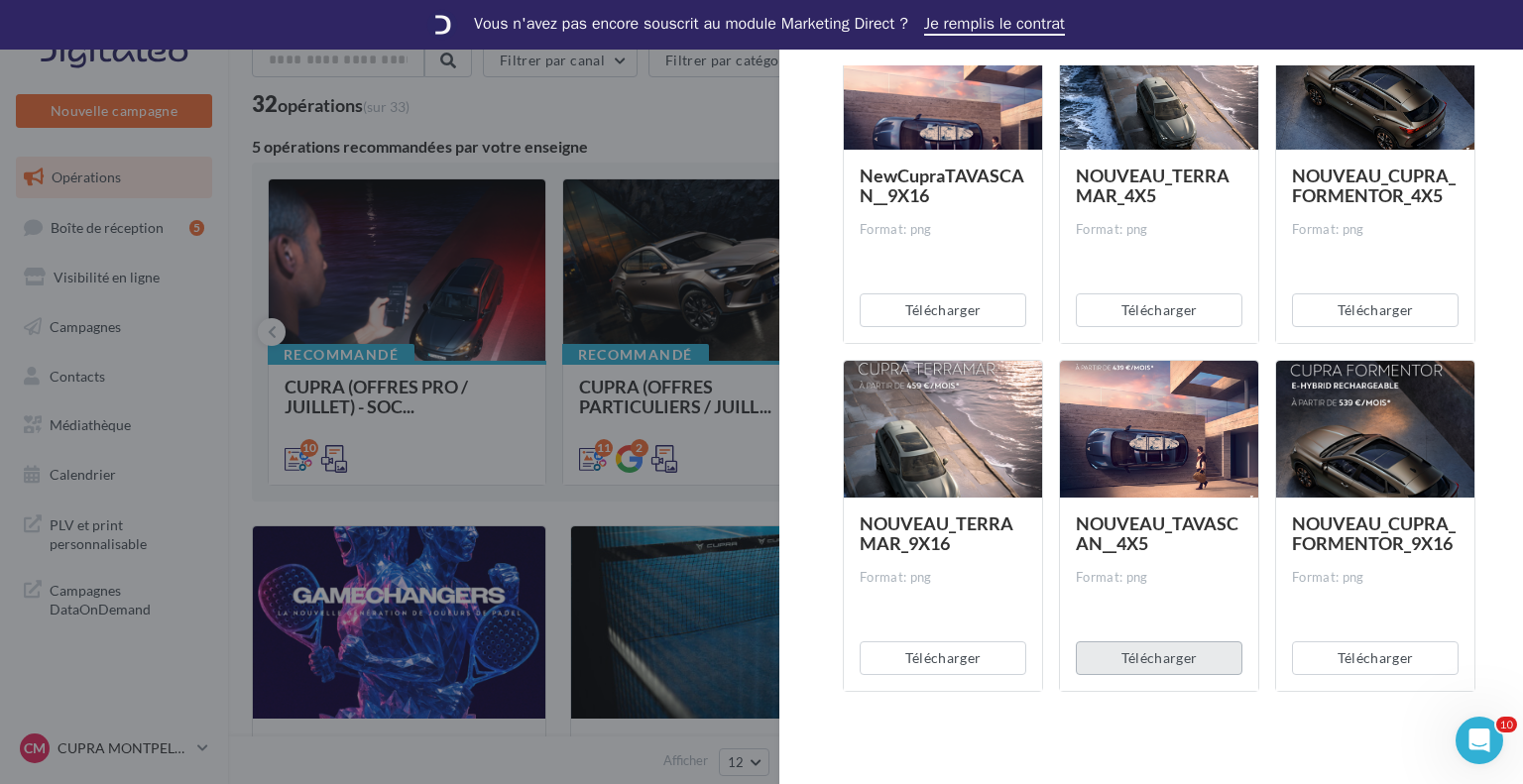 click on "Télécharger" at bounding box center [1159, 658] 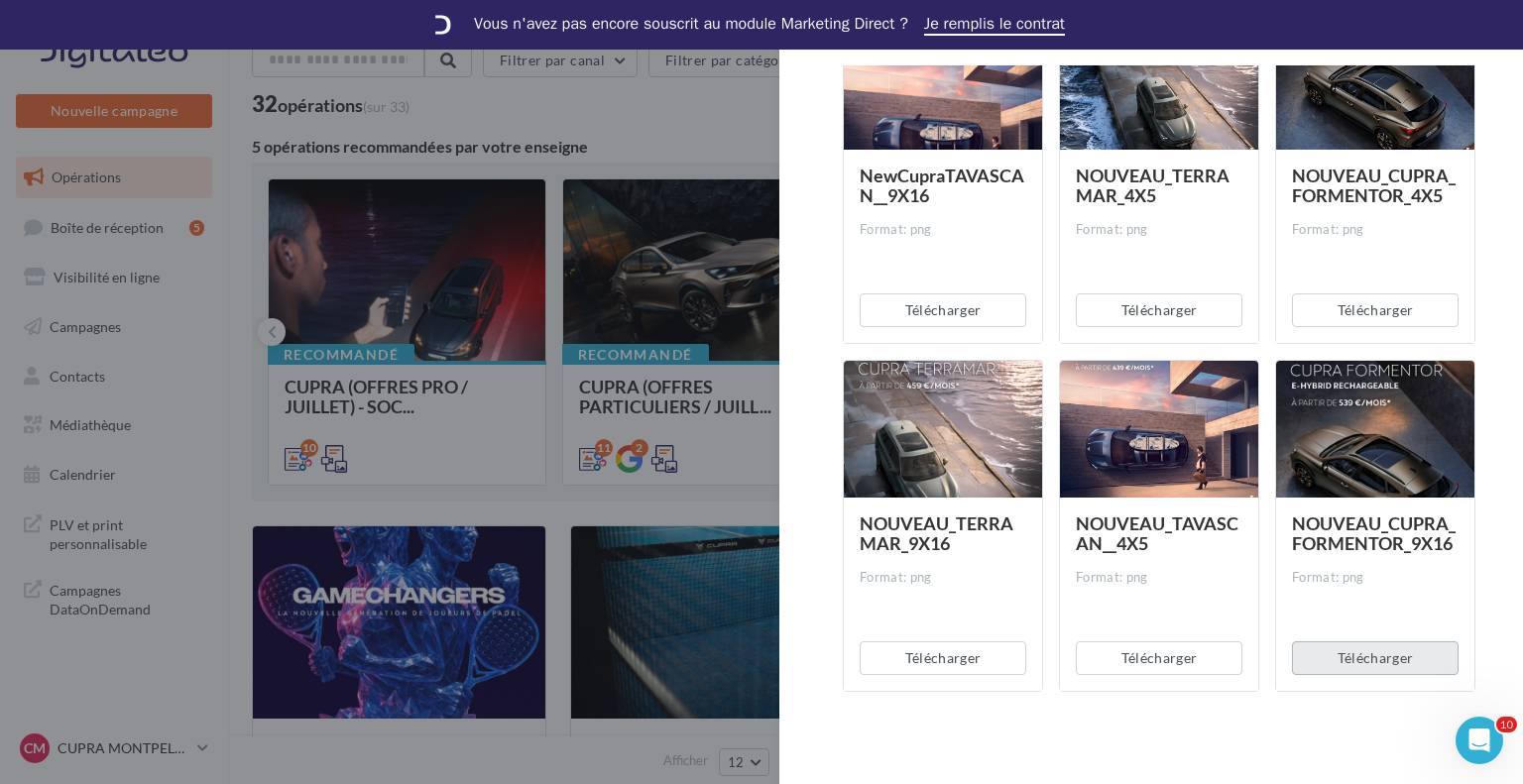 drag, startPoint x: 1328, startPoint y: 654, endPoint x: 1313, endPoint y: 645, distance: 17.492856 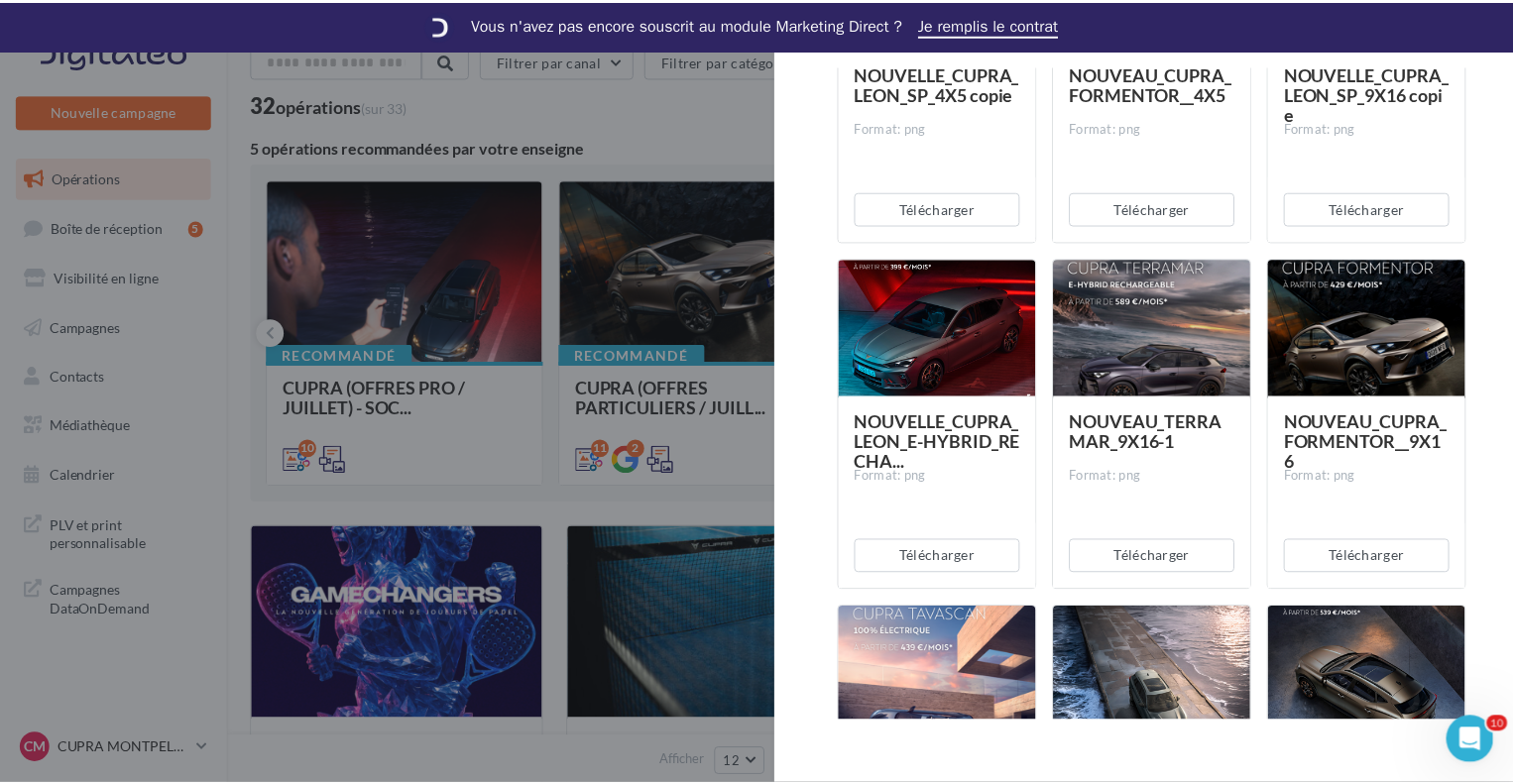 scroll, scrollTop: 1595, scrollLeft: 0, axis: vertical 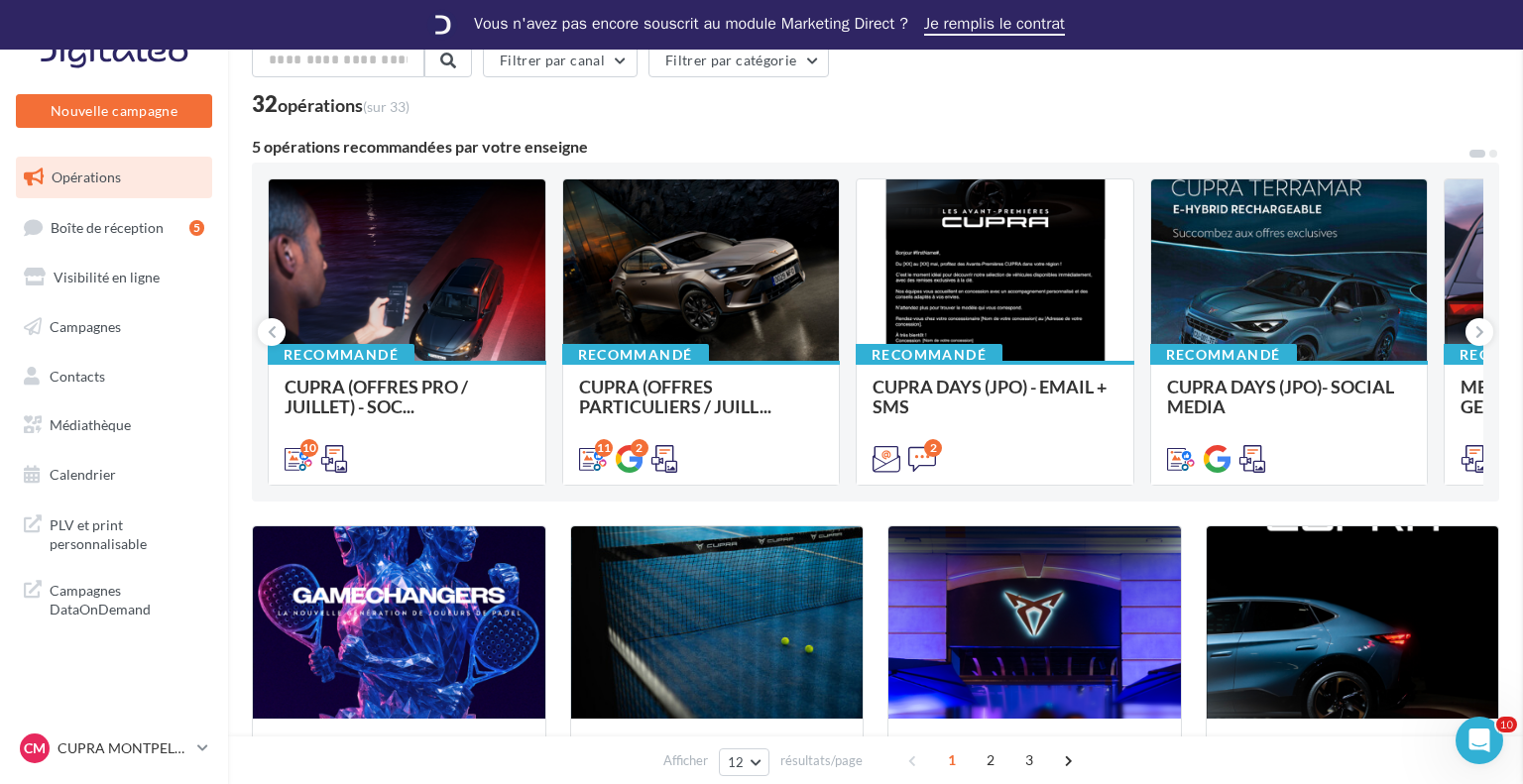 click at bounding box center (2284, 392) 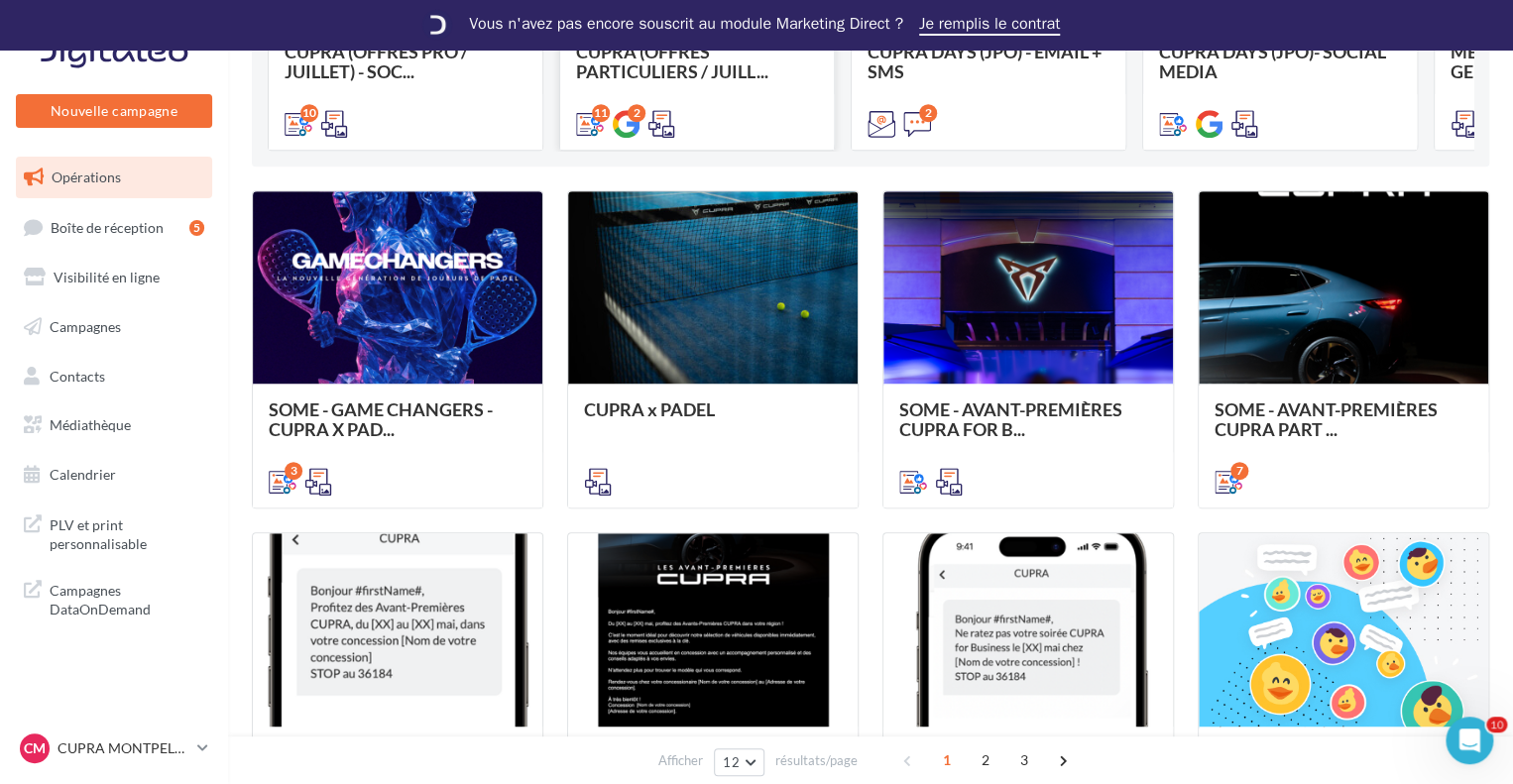 scroll, scrollTop: 0, scrollLeft: 0, axis: both 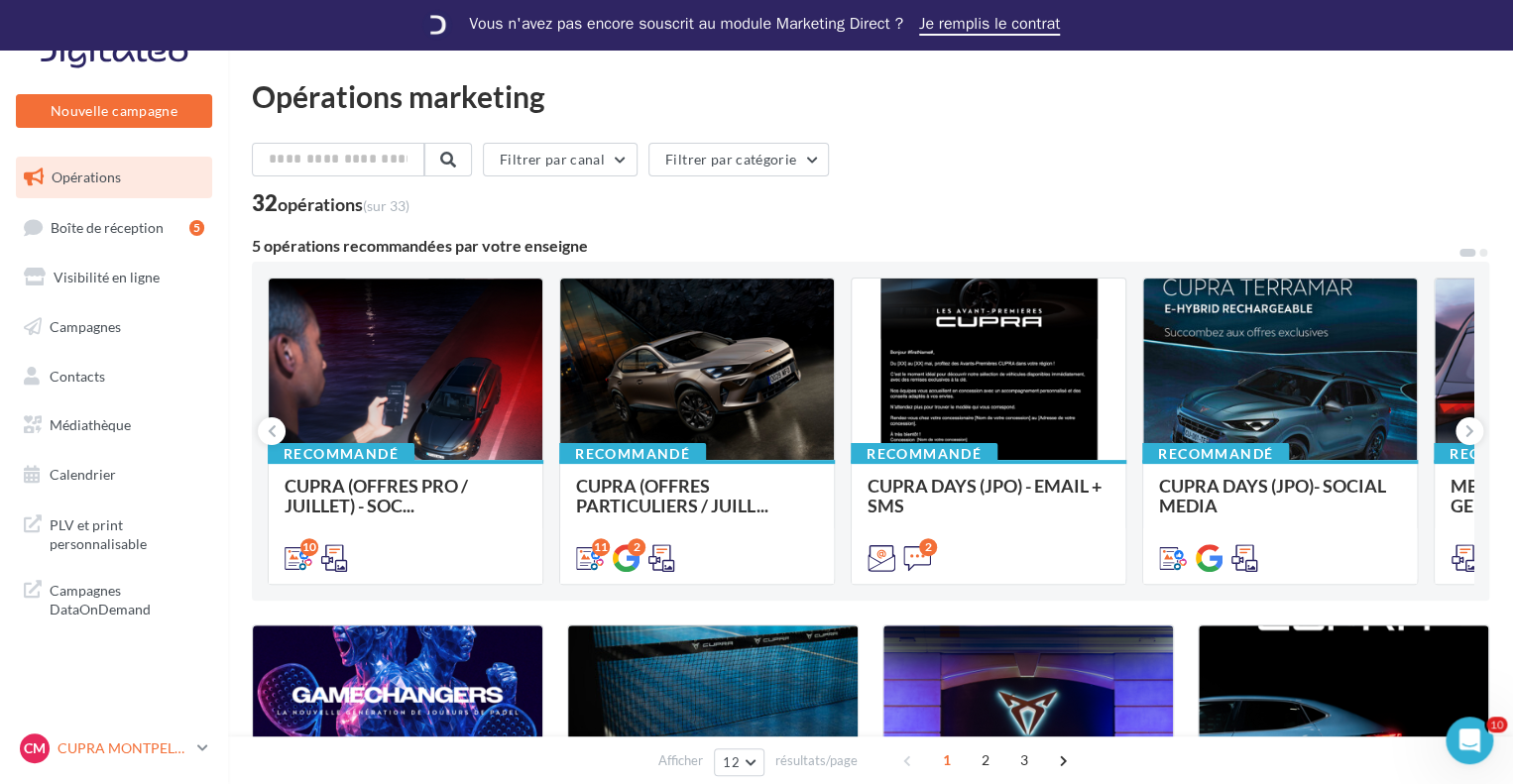 click on "CUPRA MONTPELLIER" at bounding box center (123, 748) 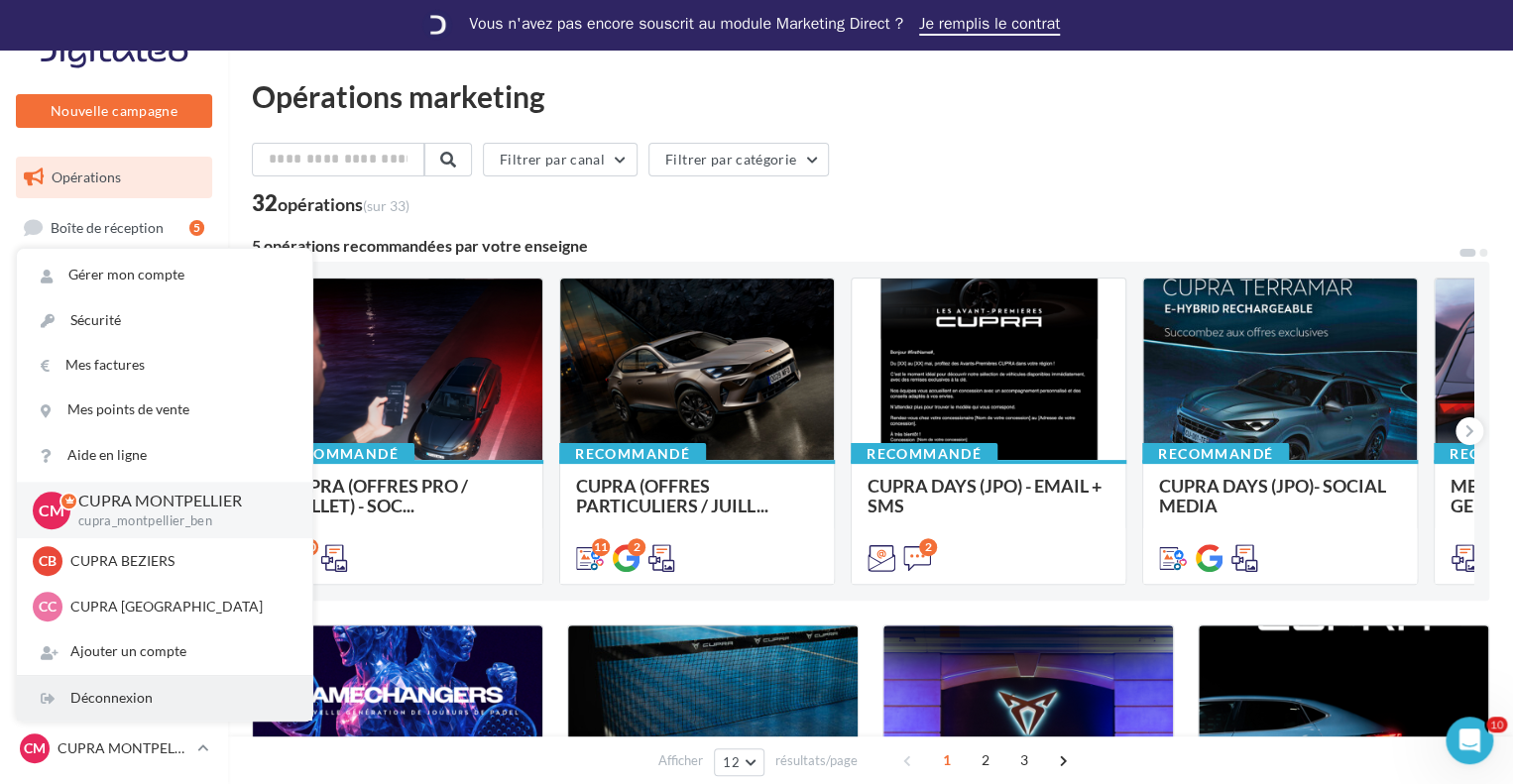 click on "Déconnexion" at bounding box center [165, 698] 